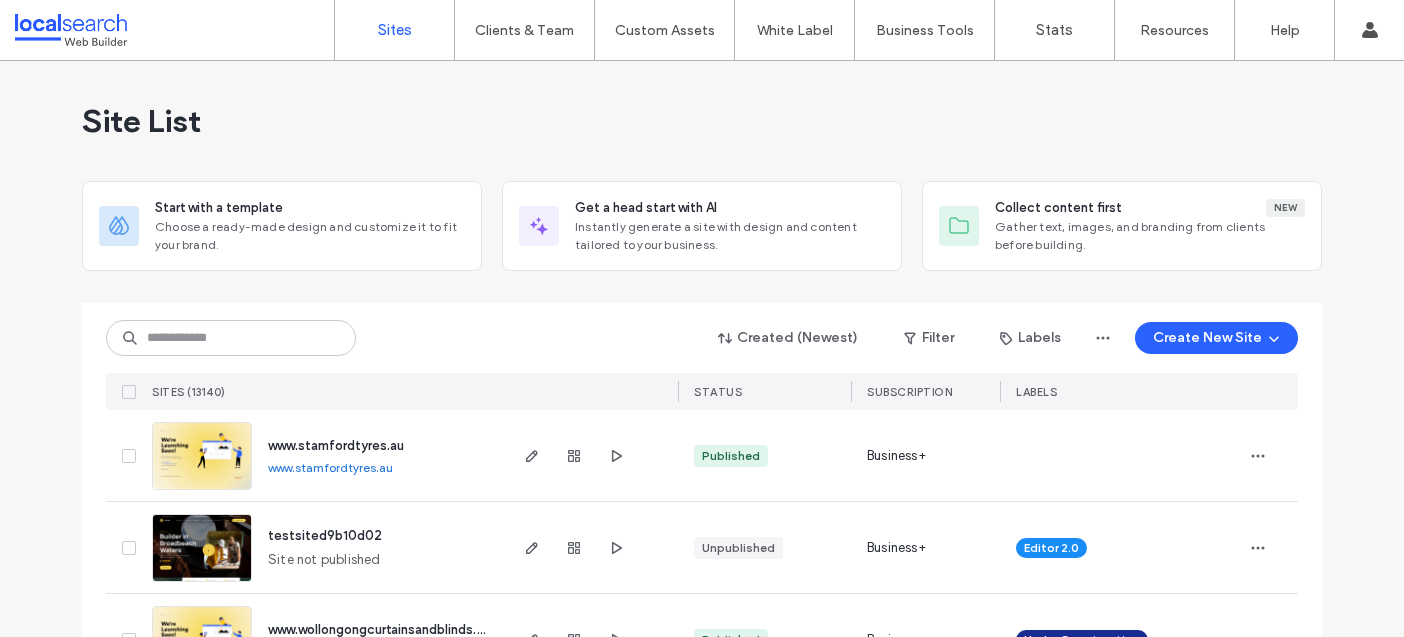 scroll, scrollTop: 0, scrollLeft: 0, axis: both 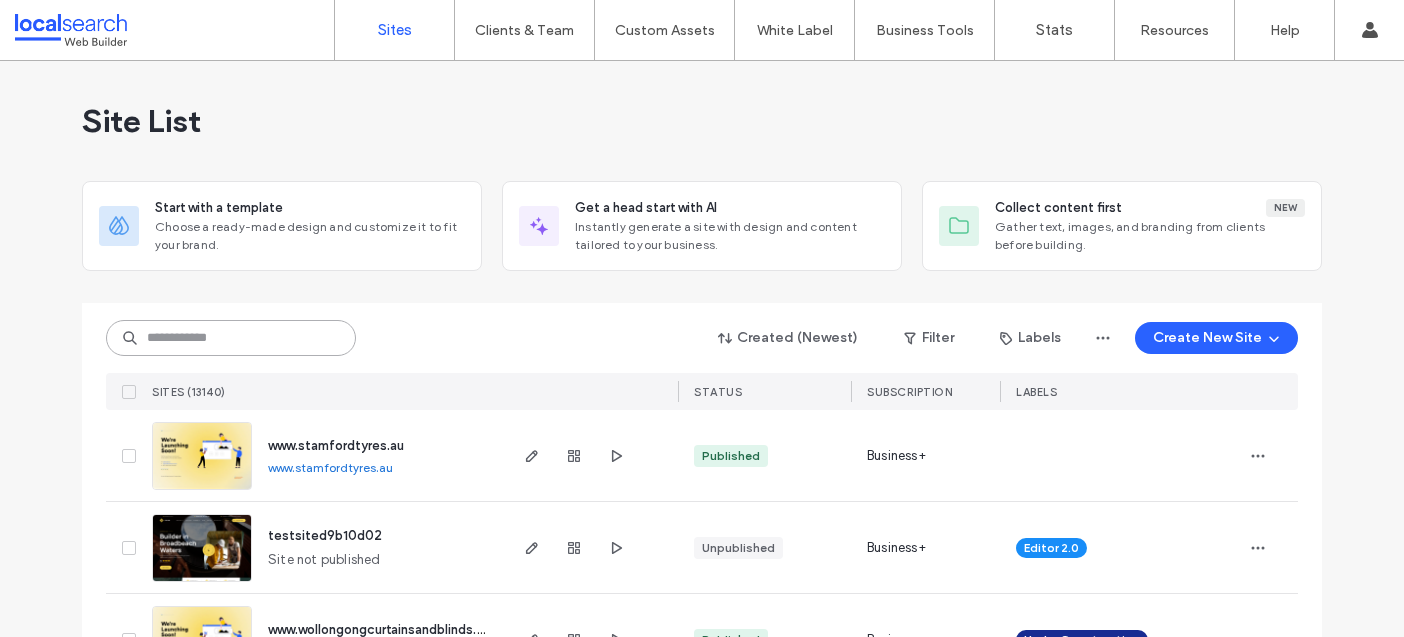 click at bounding box center [231, 338] 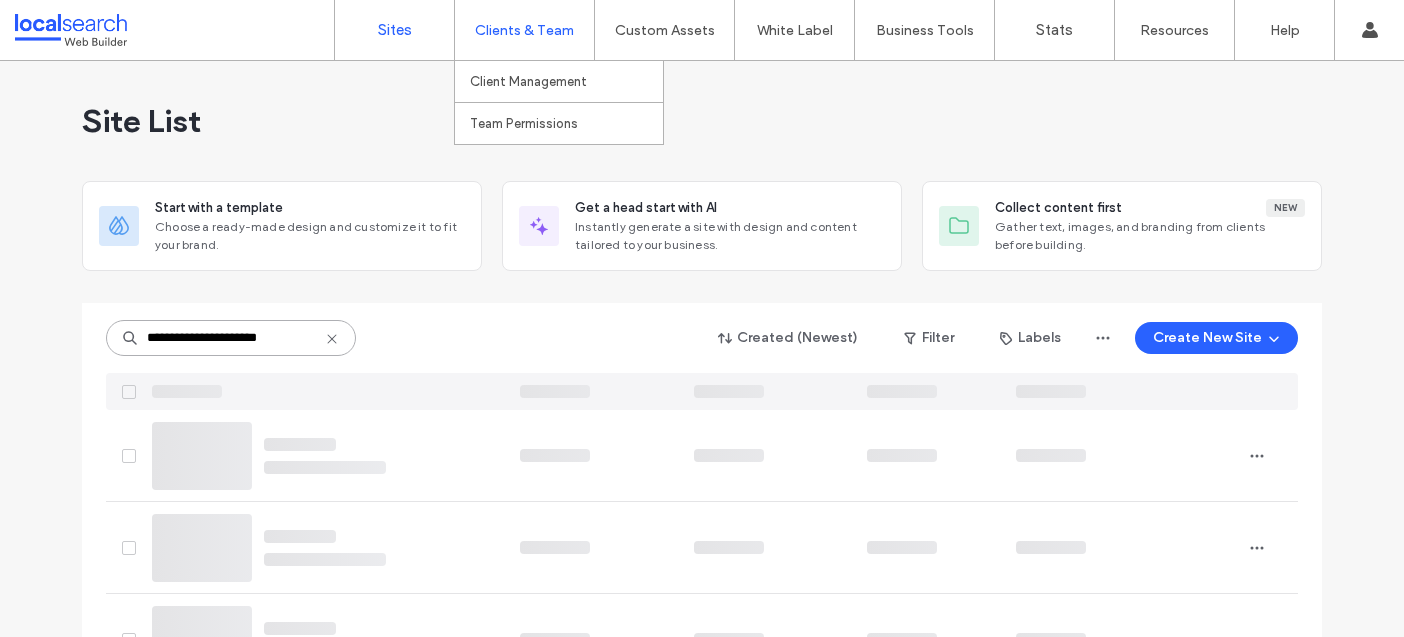 type on "**********" 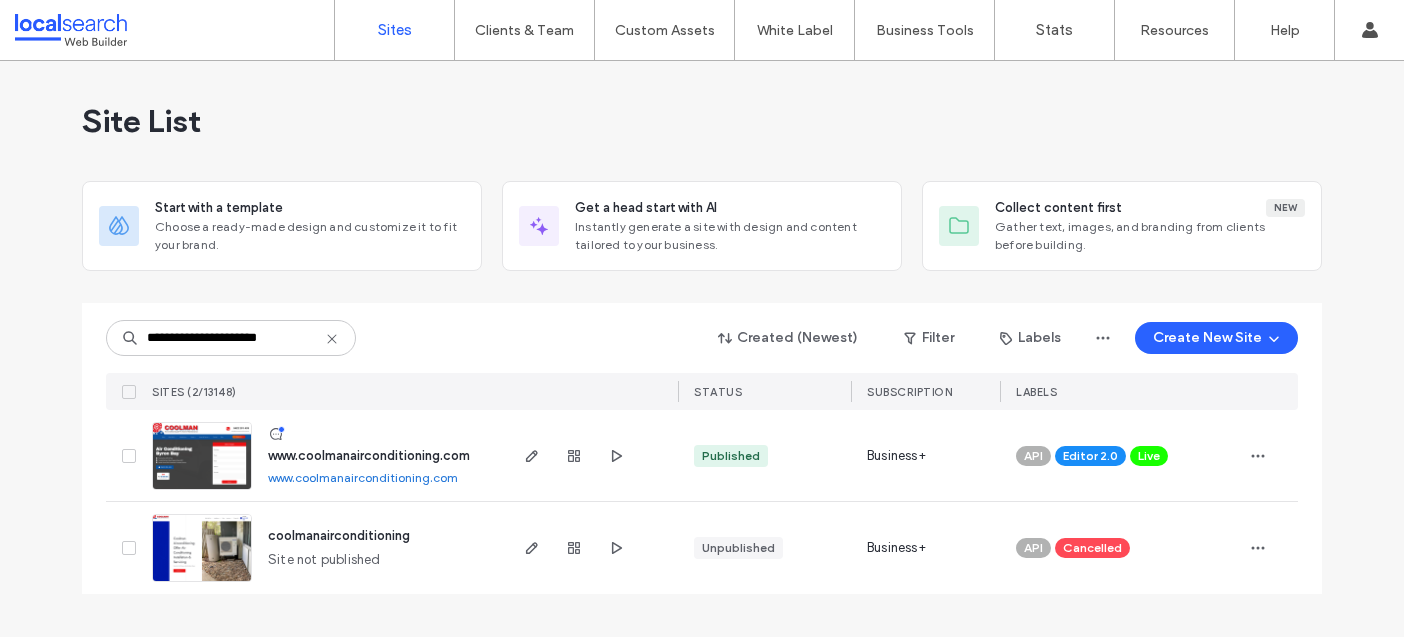 scroll, scrollTop: 0, scrollLeft: 0, axis: both 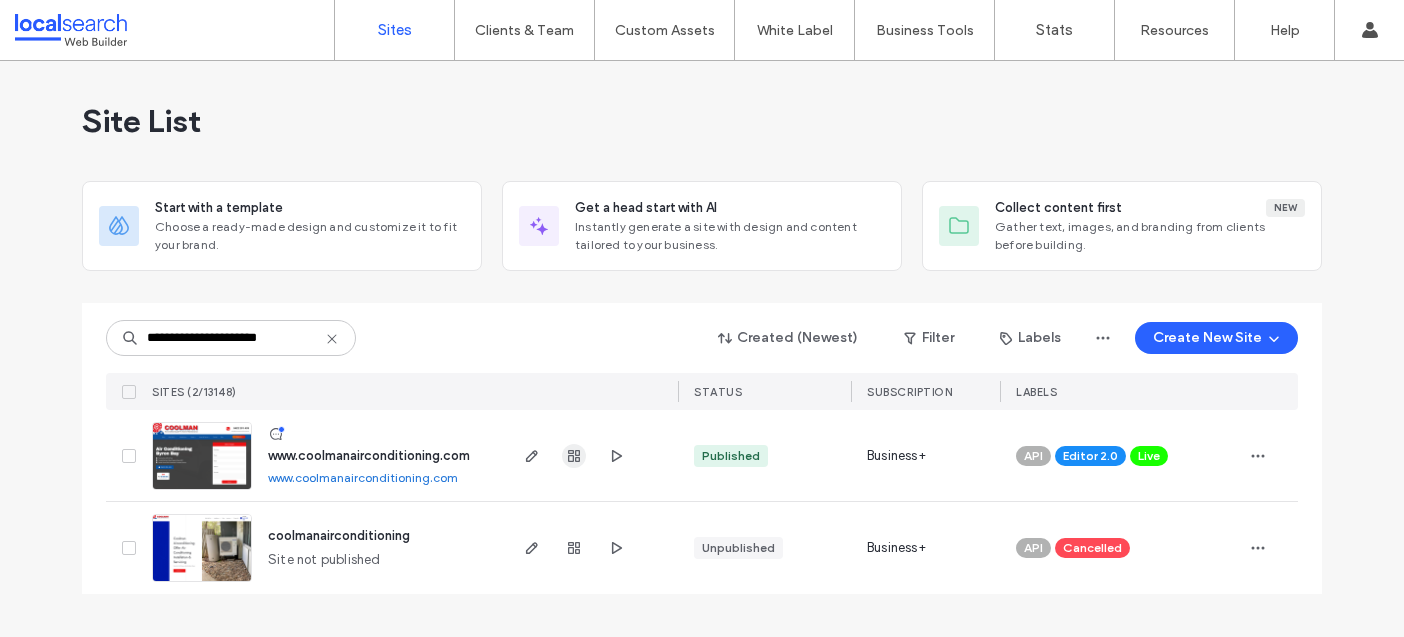 click 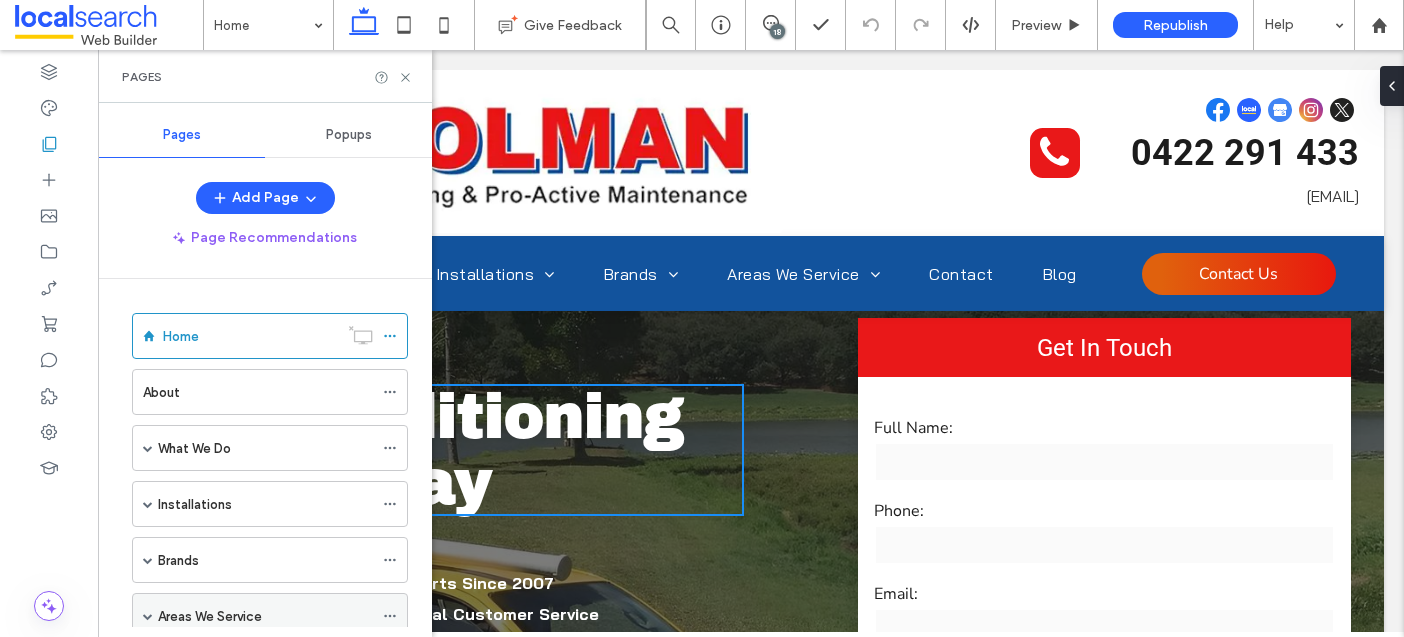 scroll, scrollTop: 0, scrollLeft: 0, axis: both 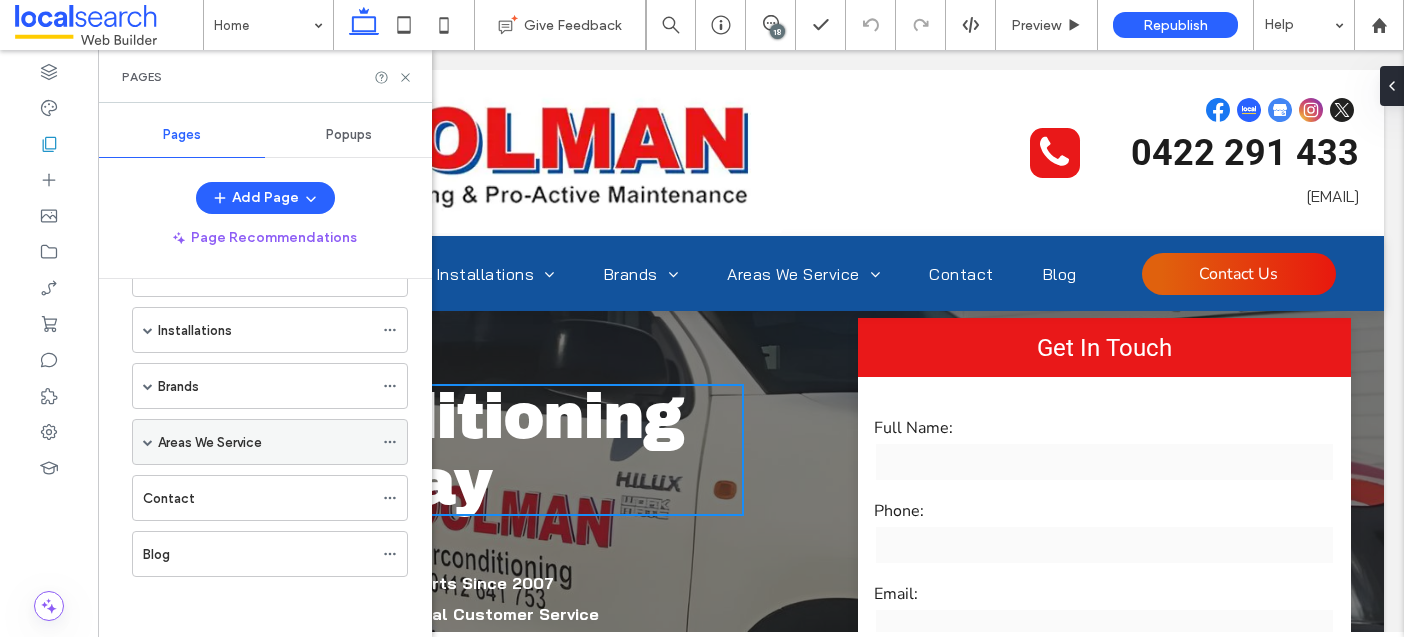 click at bounding box center [148, 442] 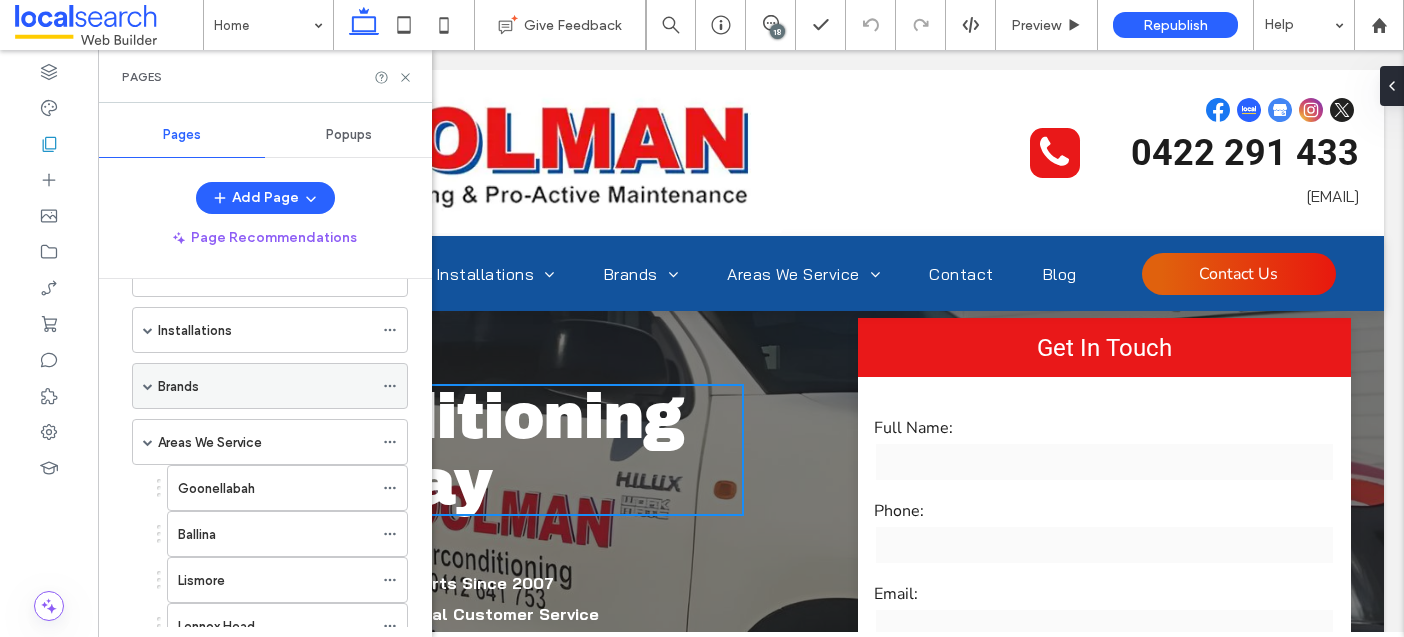 scroll, scrollTop: 378, scrollLeft: 0, axis: vertical 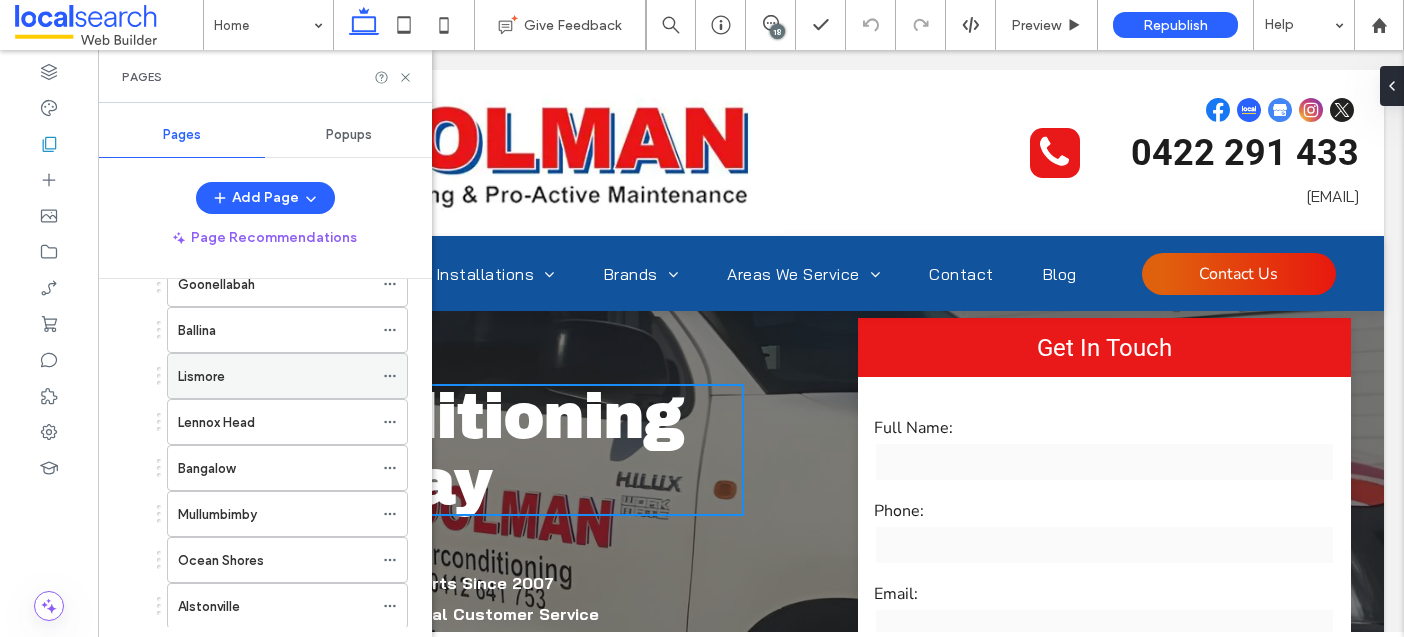 click on "Lismore" at bounding box center (275, 376) 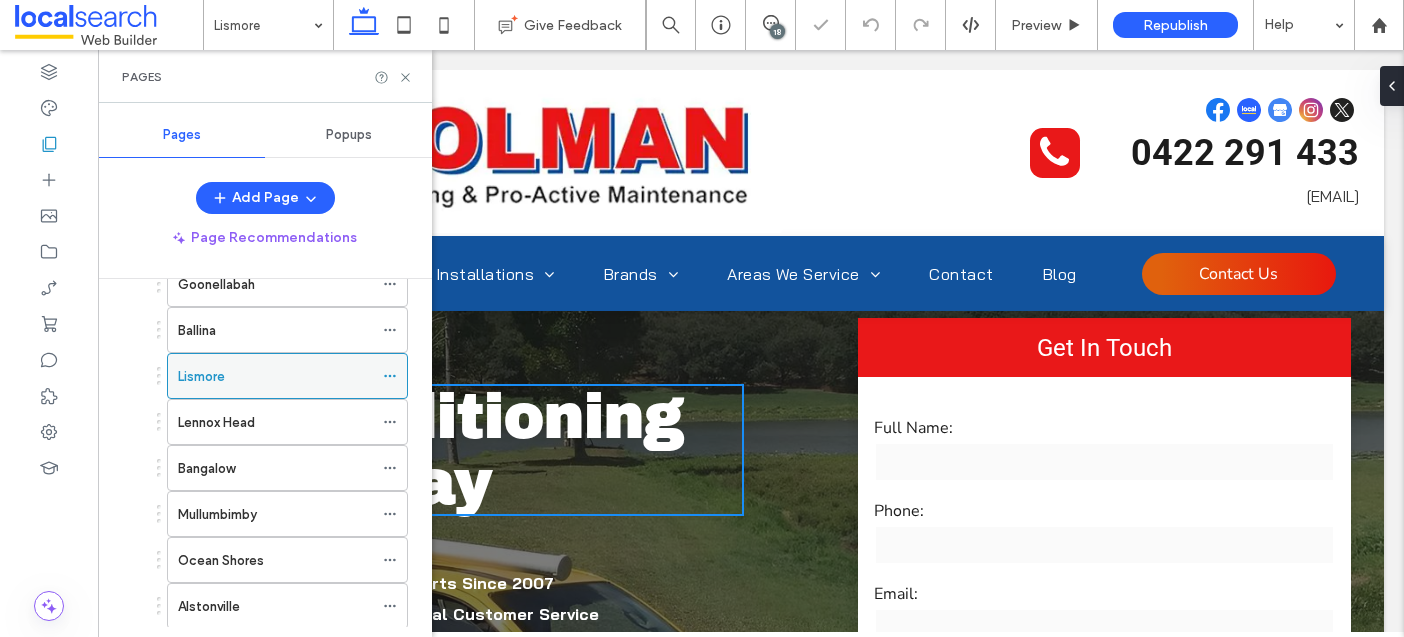 click at bounding box center (390, 376) 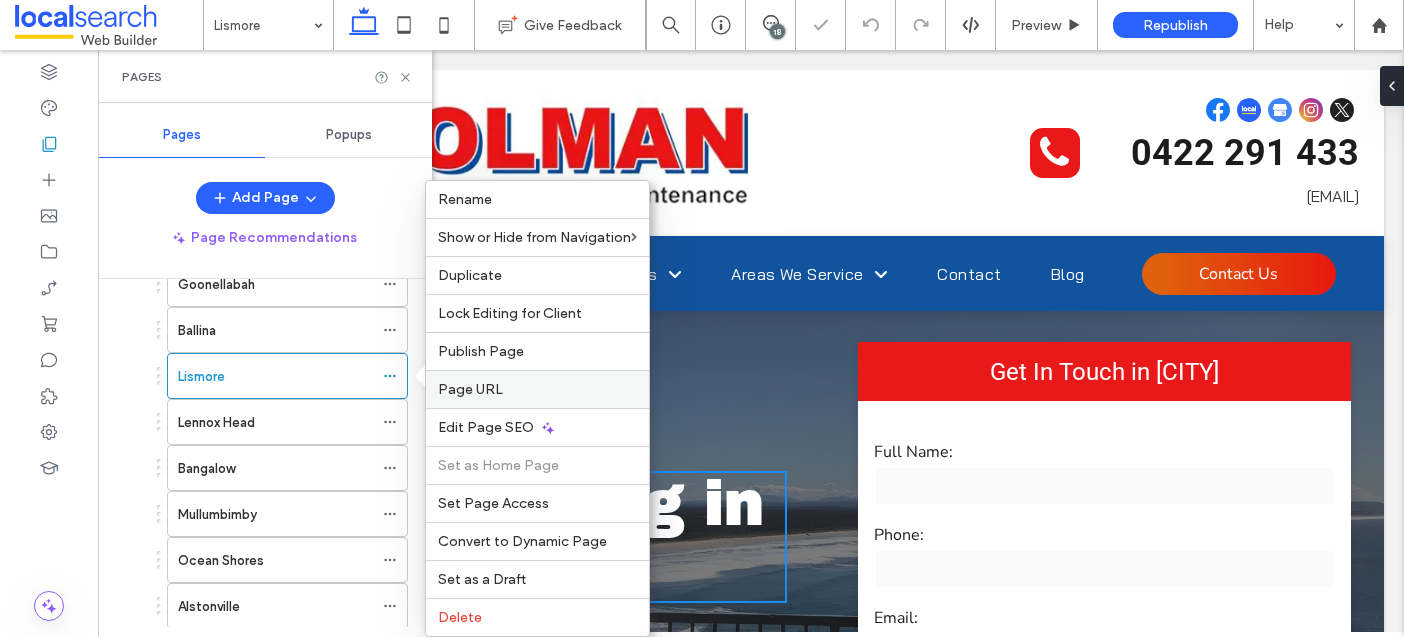 scroll, scrollTop: 0, scrollLeft: 0, axis: both 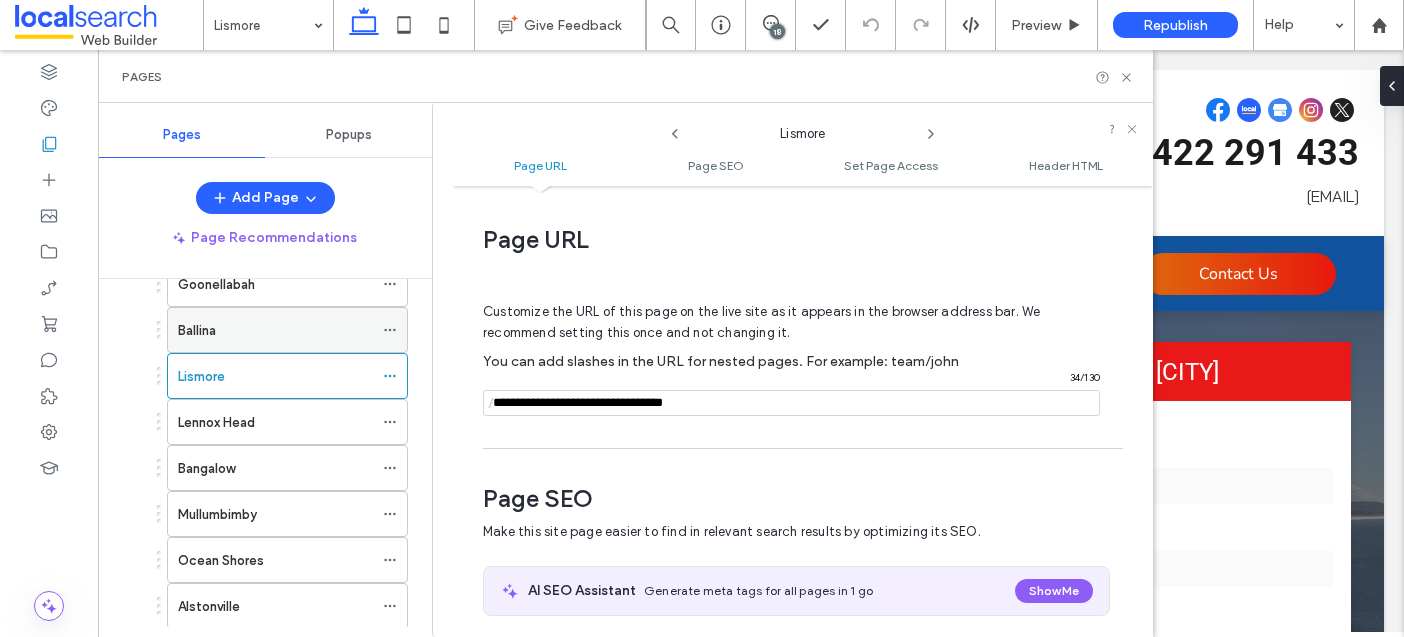 click 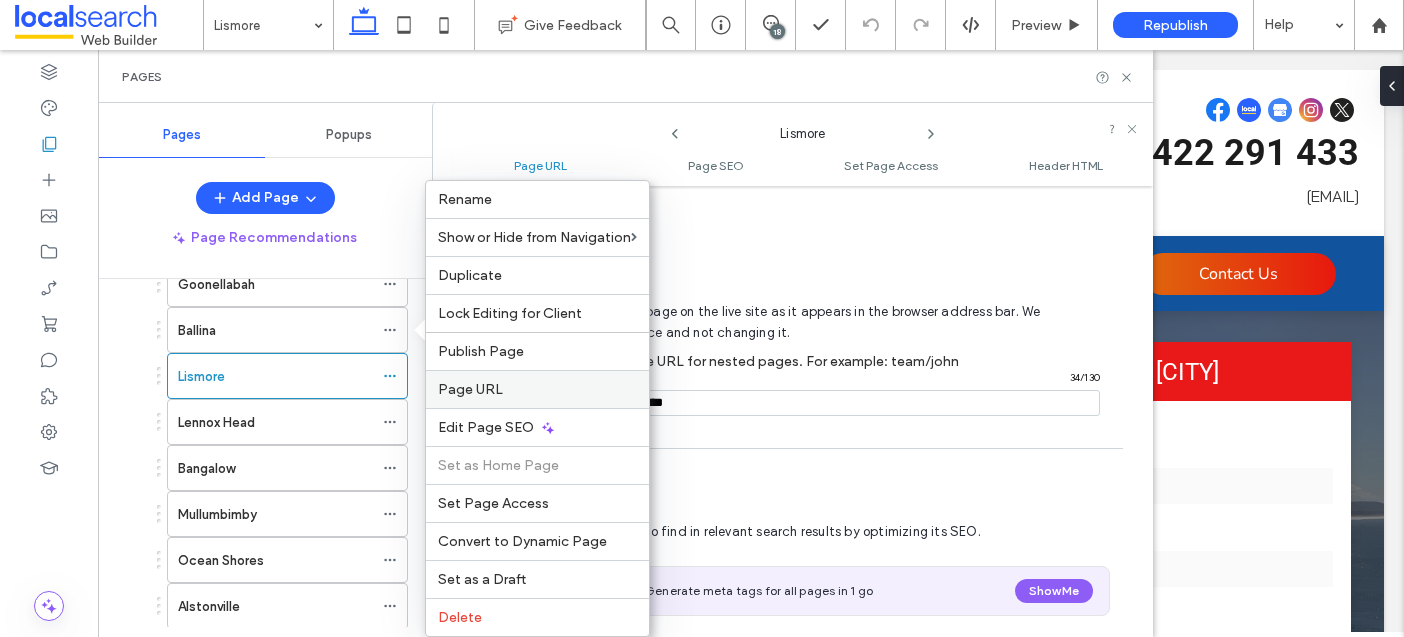 click on "Page URL" at bounding box center (470, 389) 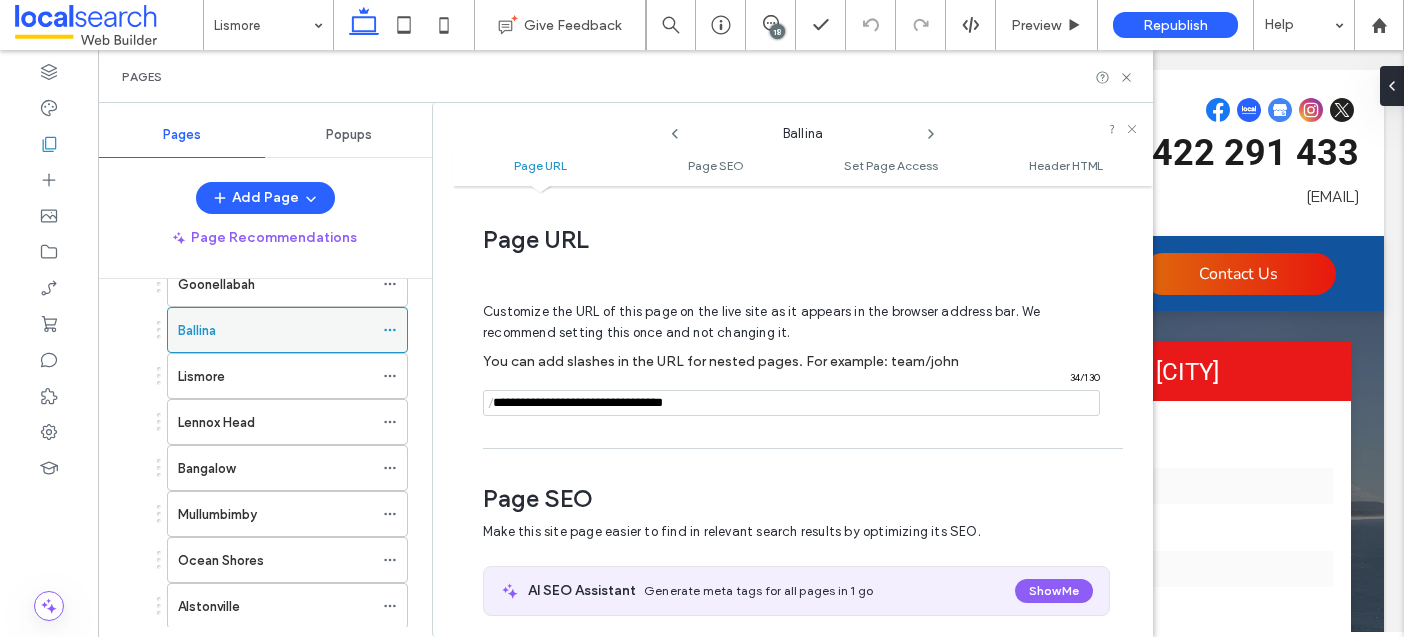 scroll, scrollTop: 10, scrollLeft: 0, axis: vertical 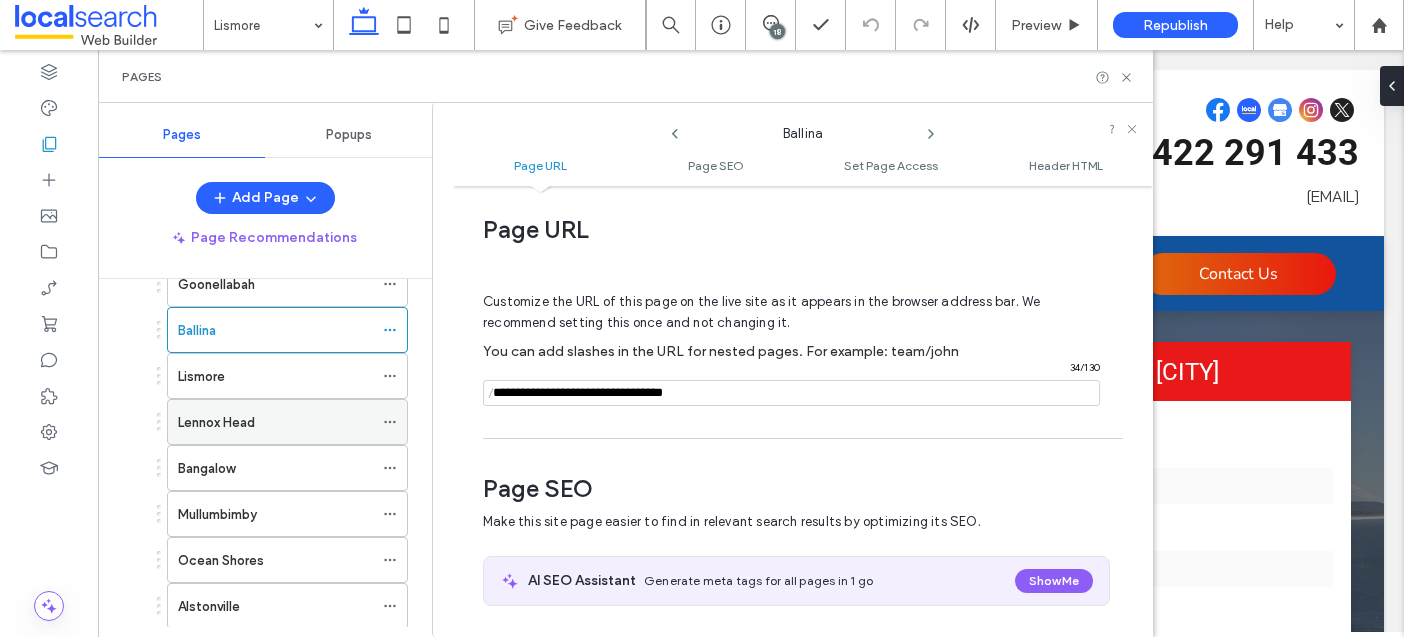 click 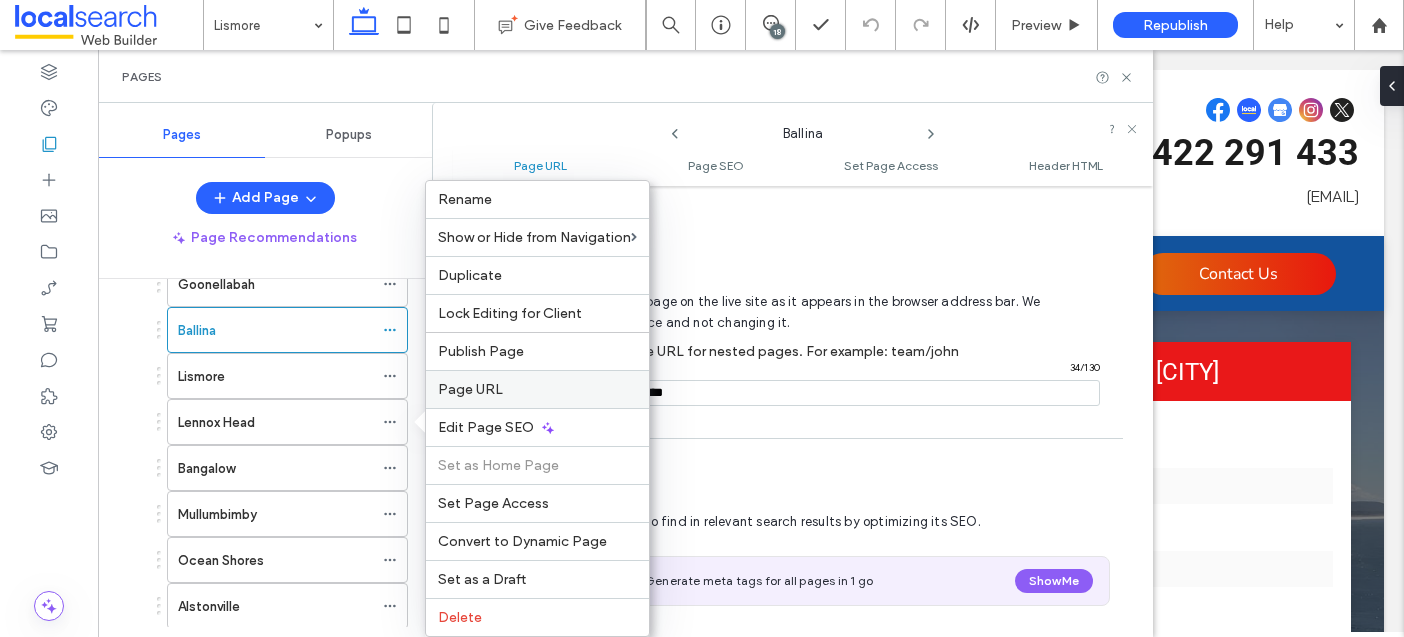 click on "Page URL" at bounding box center [470, 389] 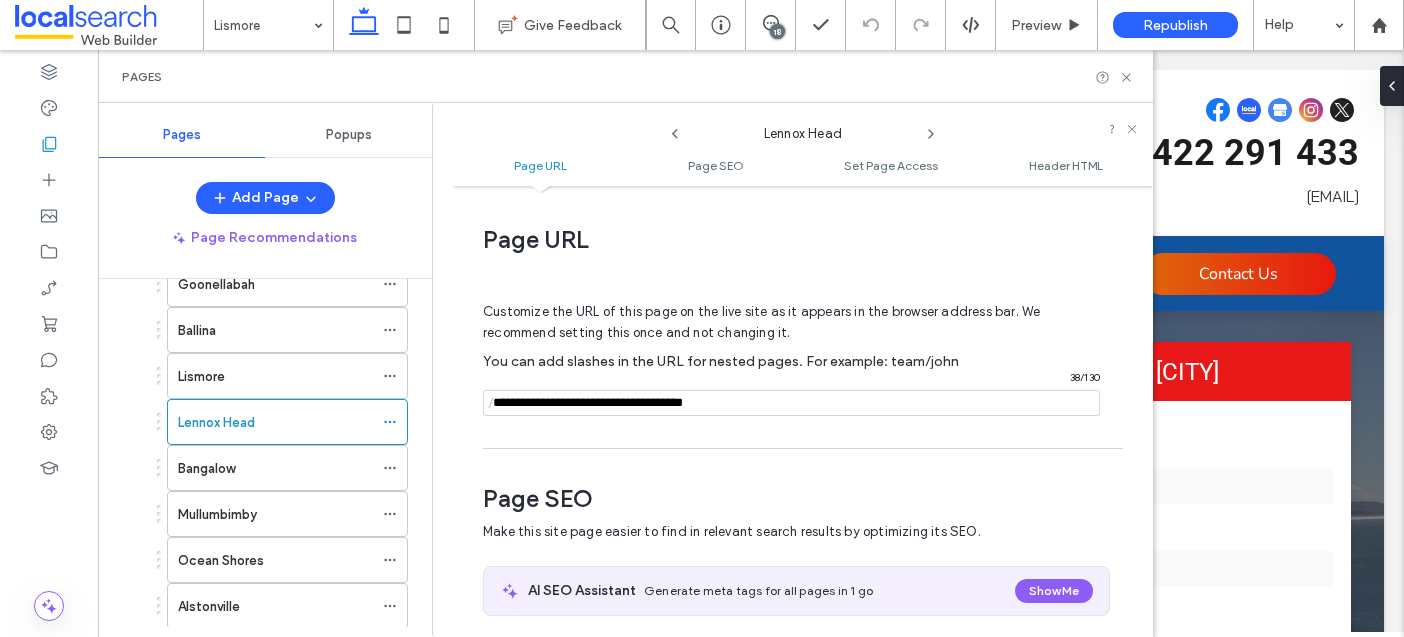 scroll, scrollTop: 10, scrollLeft: 0, axis: vertical 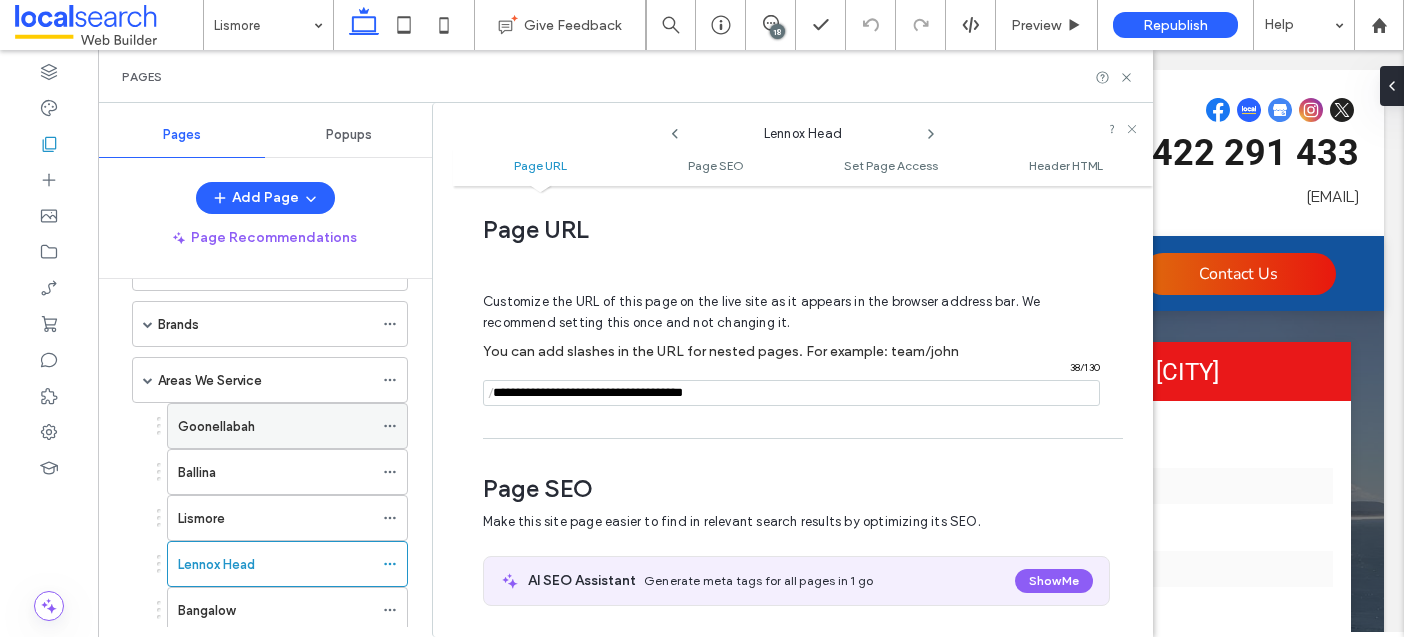 click 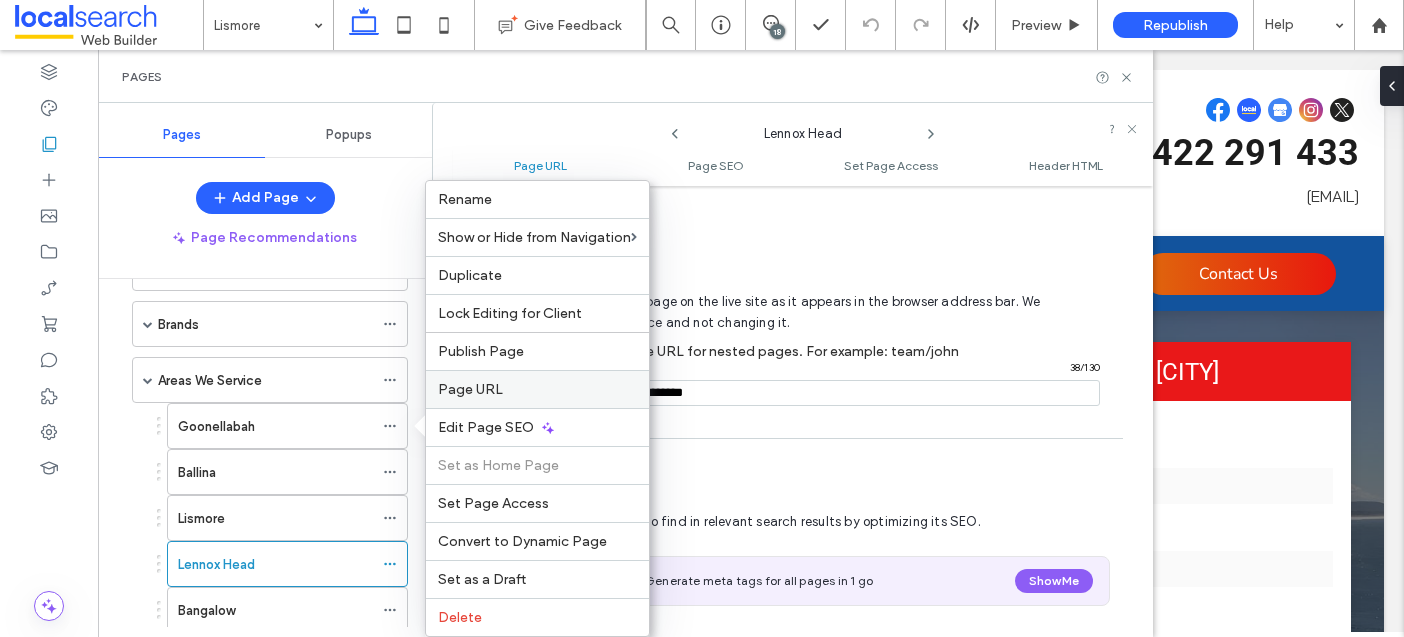 click on "Page URL" at bounding box center (537, 389) 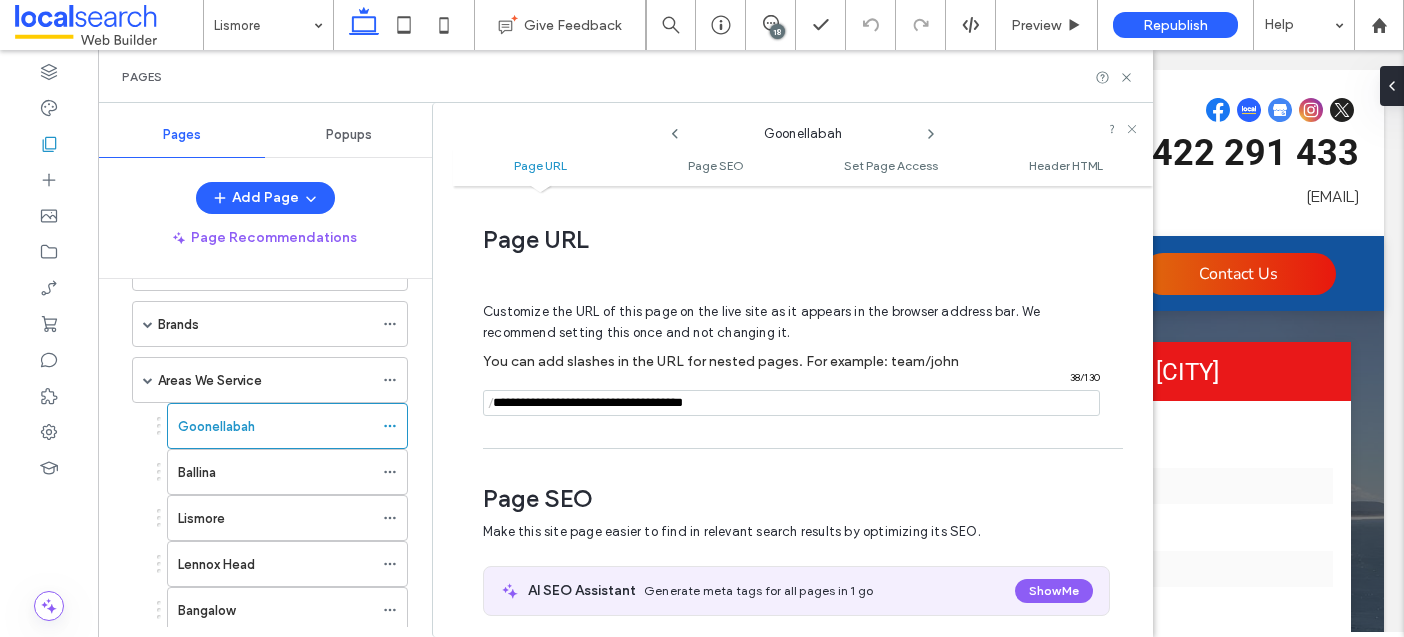 scroll, scrollTop: 10, scrollLeft: 0, axis: vertical 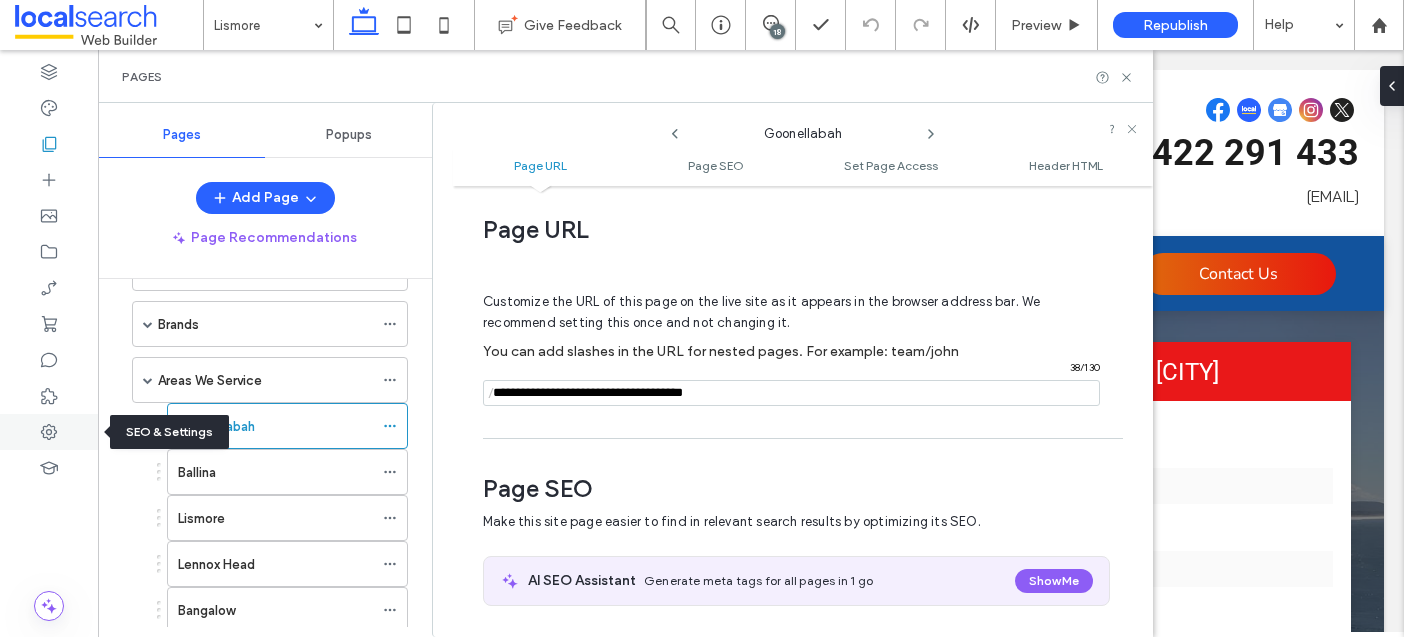 click 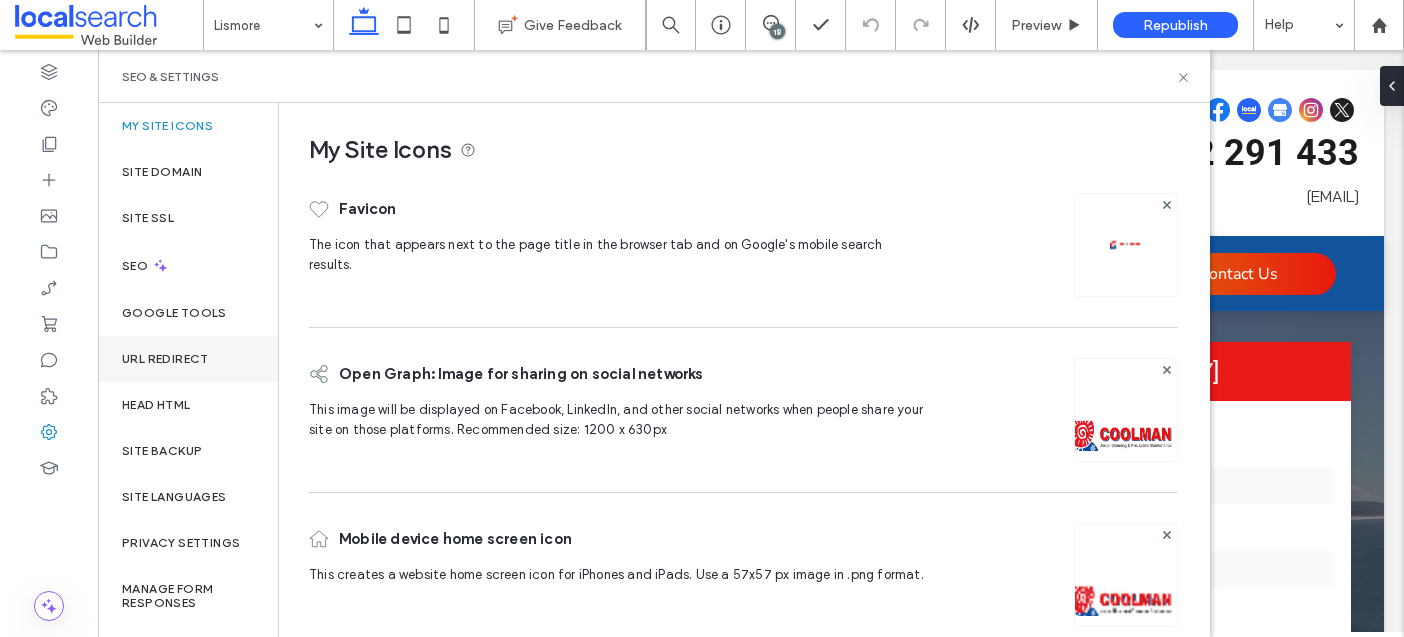 click on "URL Redirect" at bounding box center (165, 359) 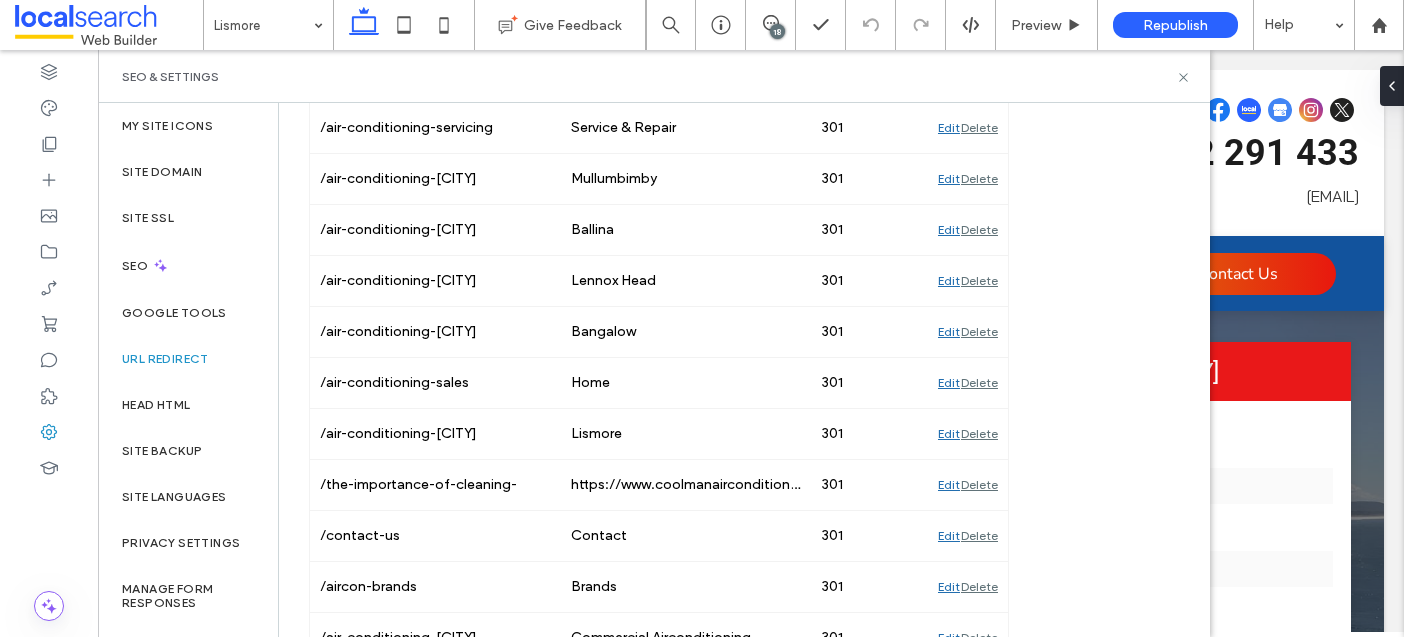 scroll, scrollTop: 424, scrollLeft: 0, axis: vertical 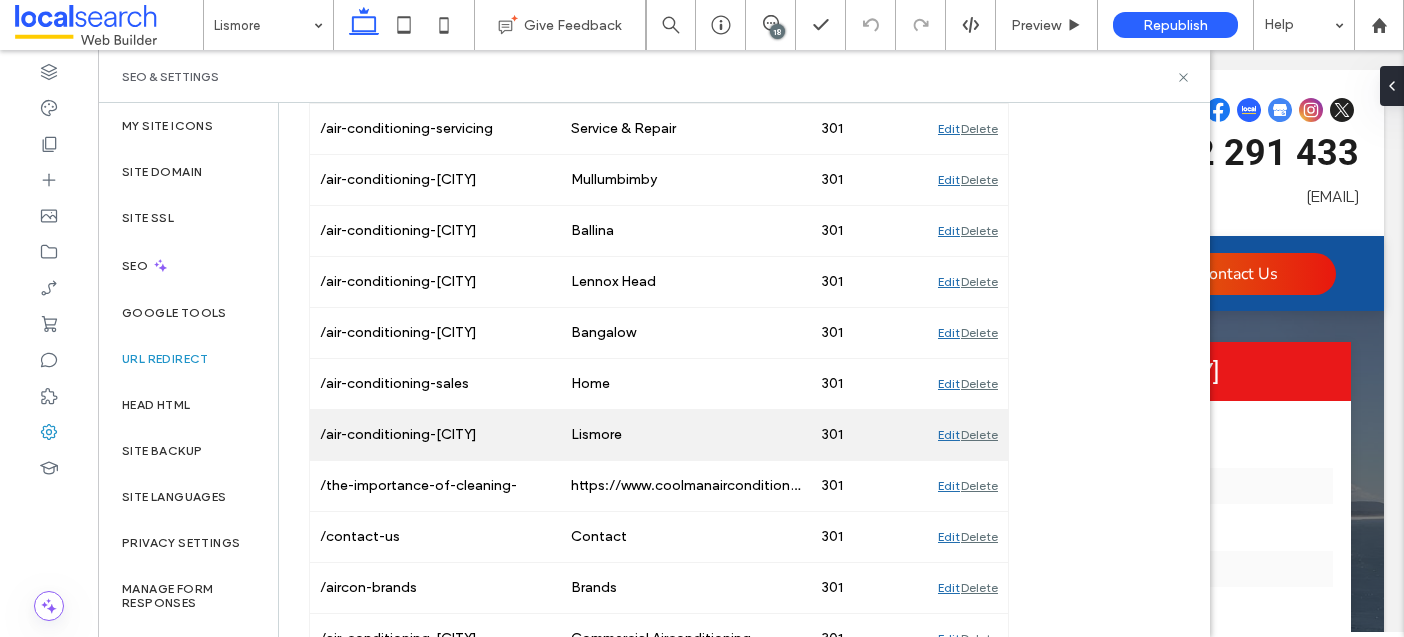 click on "Edit" at bounding box center (949, 435) 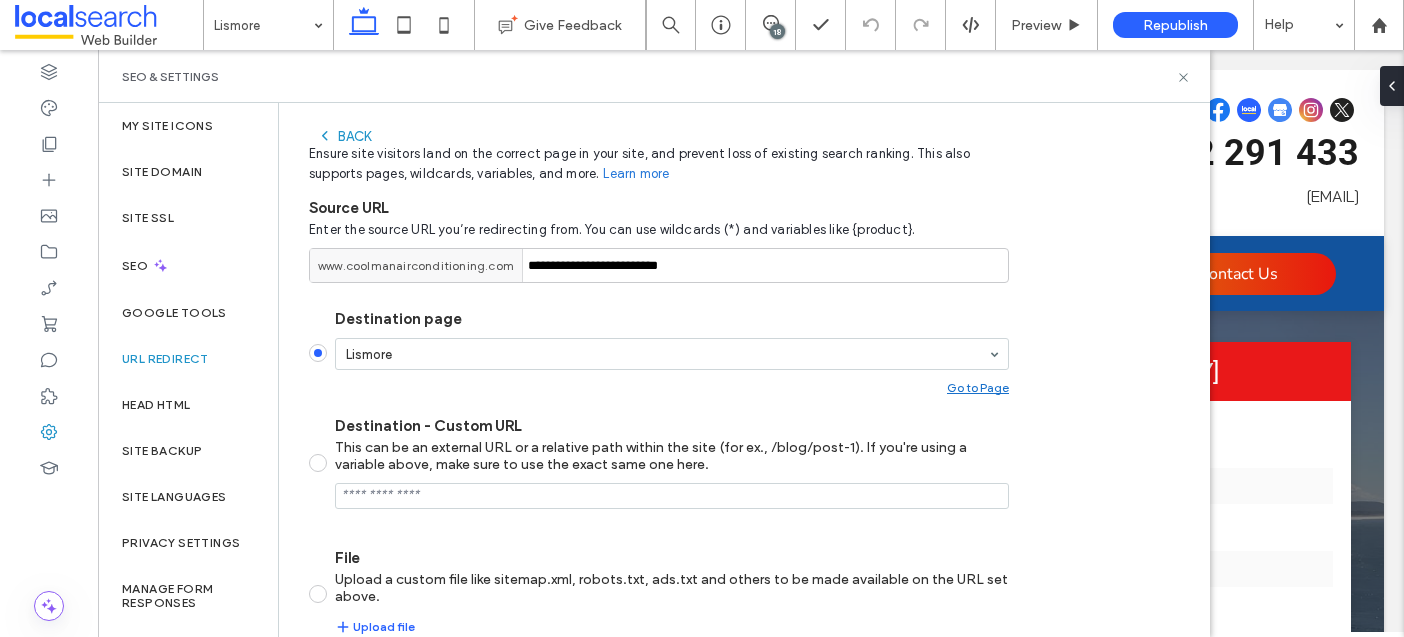 scroll, scrollTop: 185, scrollLeft: 0, axis: vertical 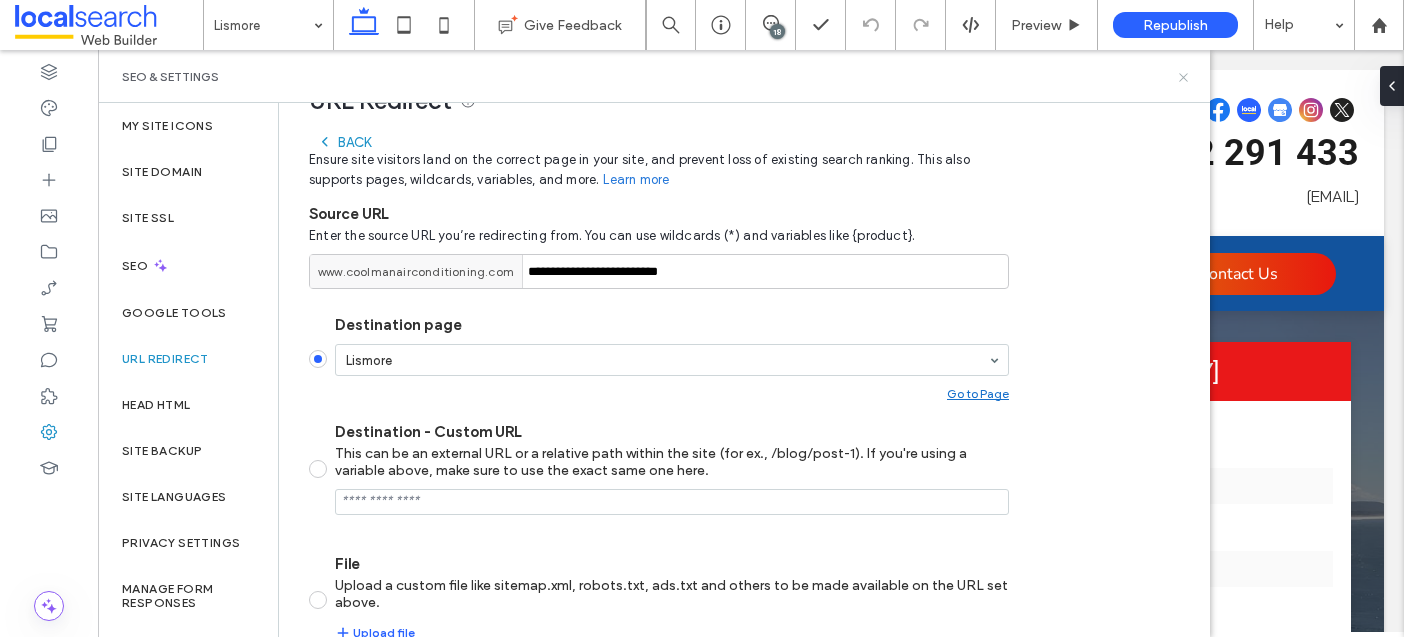click 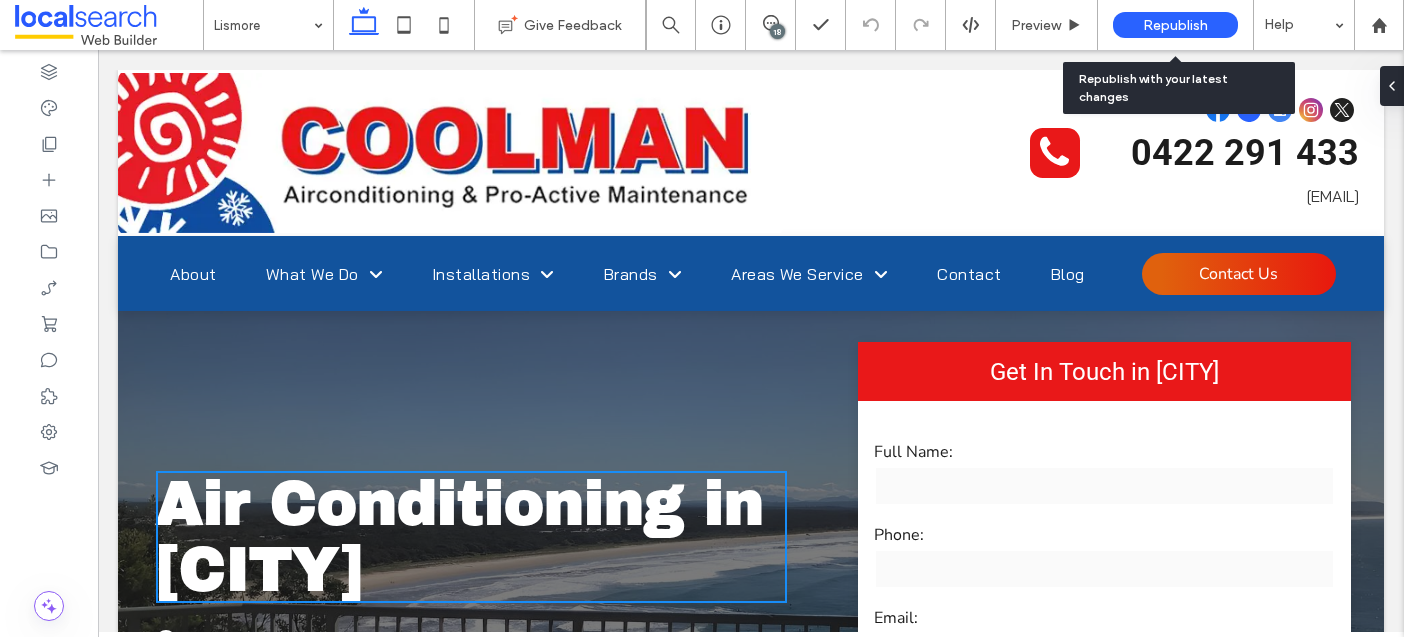 click on "Republish" at bounding box center (1175, 25) 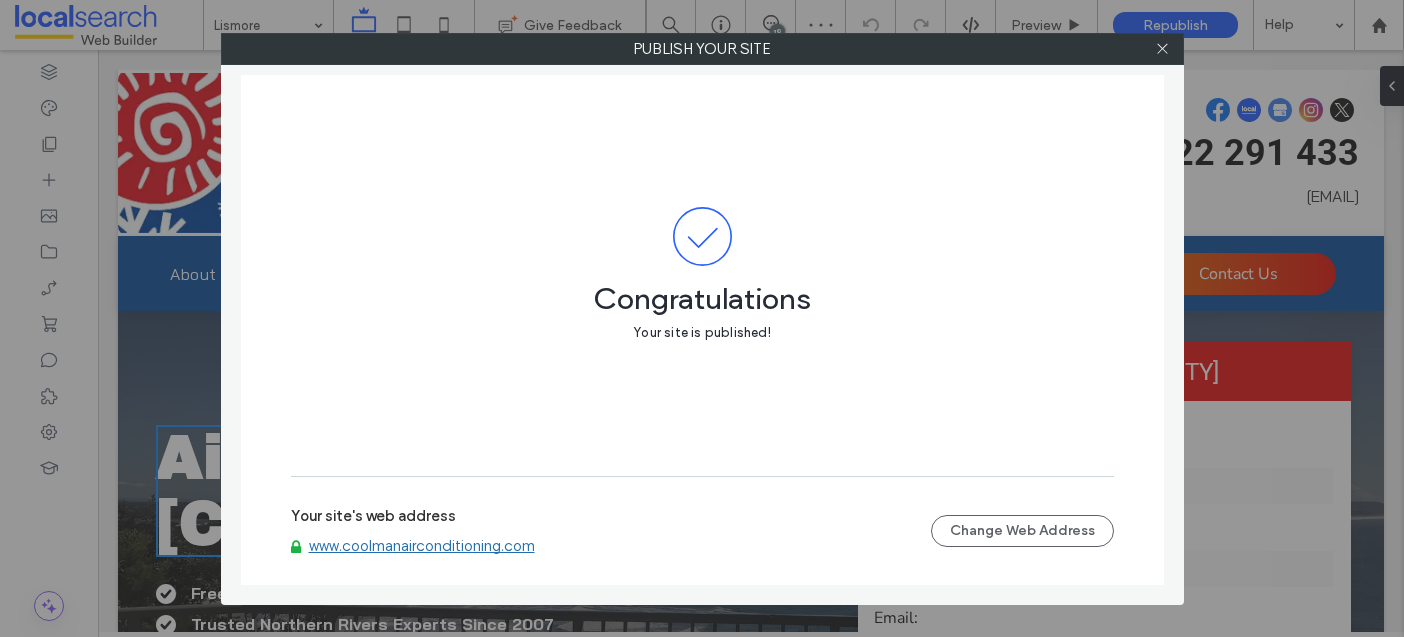click at bounding box center [1163, 49] 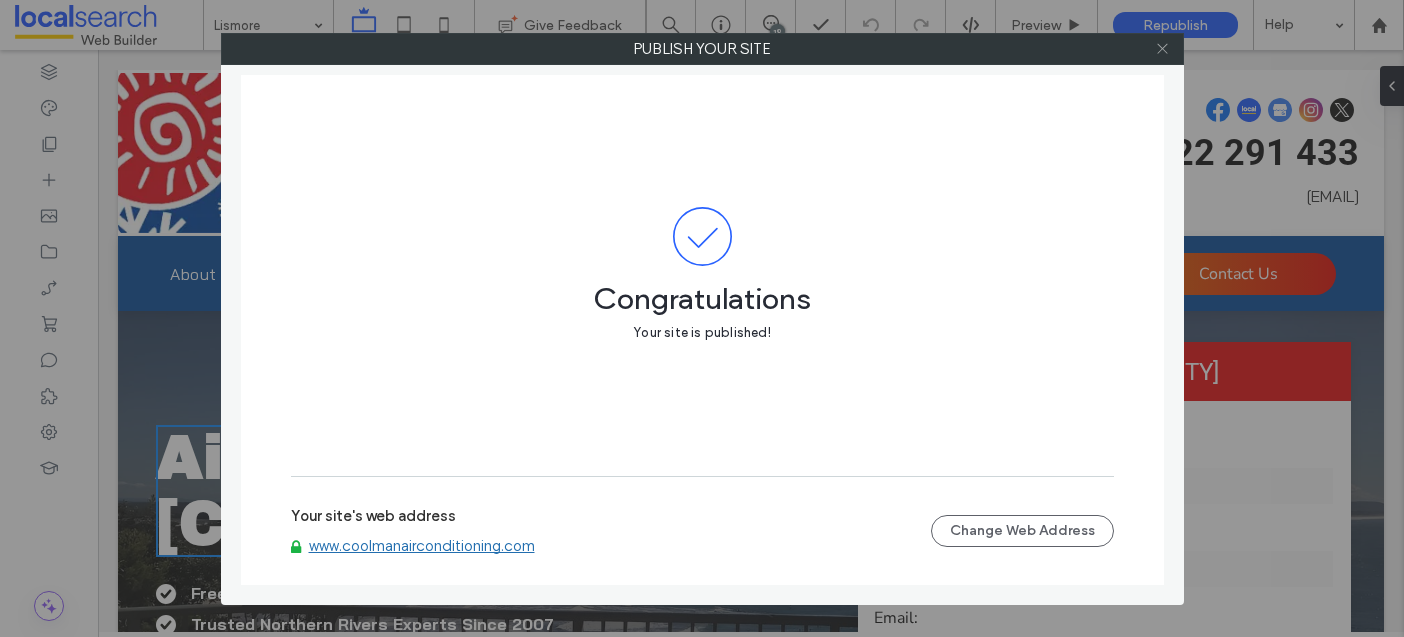 click 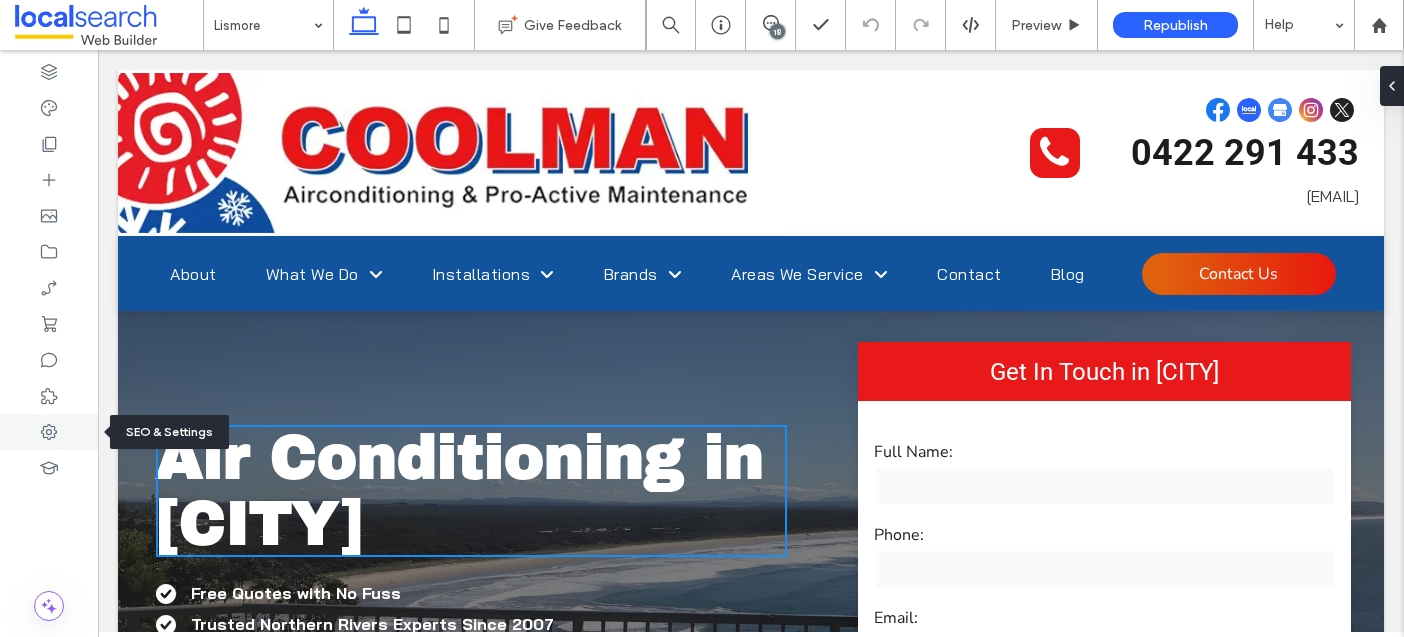 click 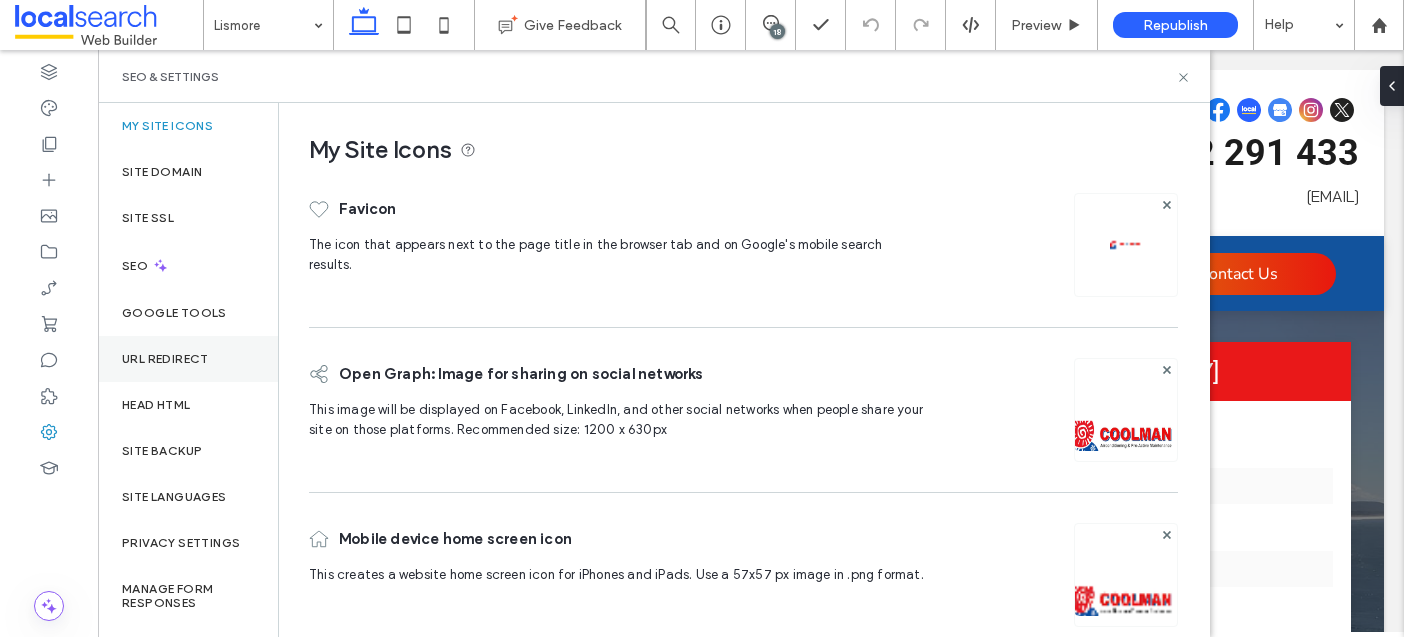 click on "URL Redirect" at bounding box center (188, 359) 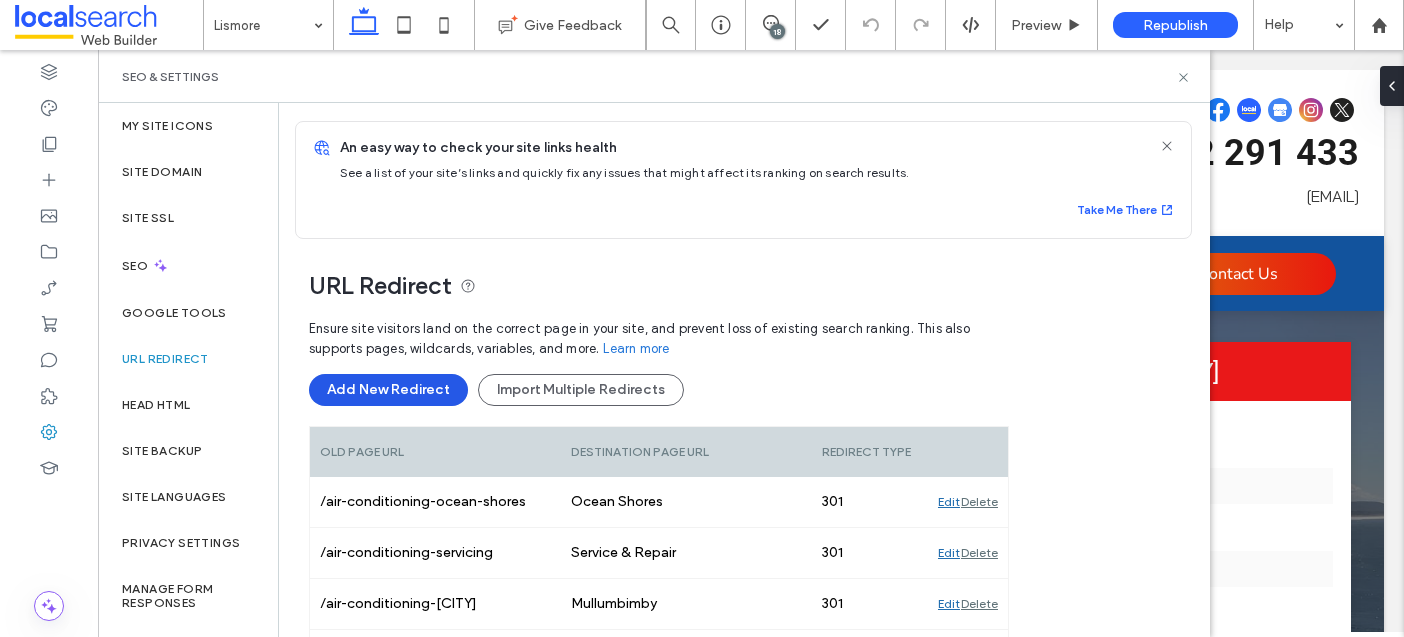 click on "Add New Redirect" at bounding box center [388, 390] 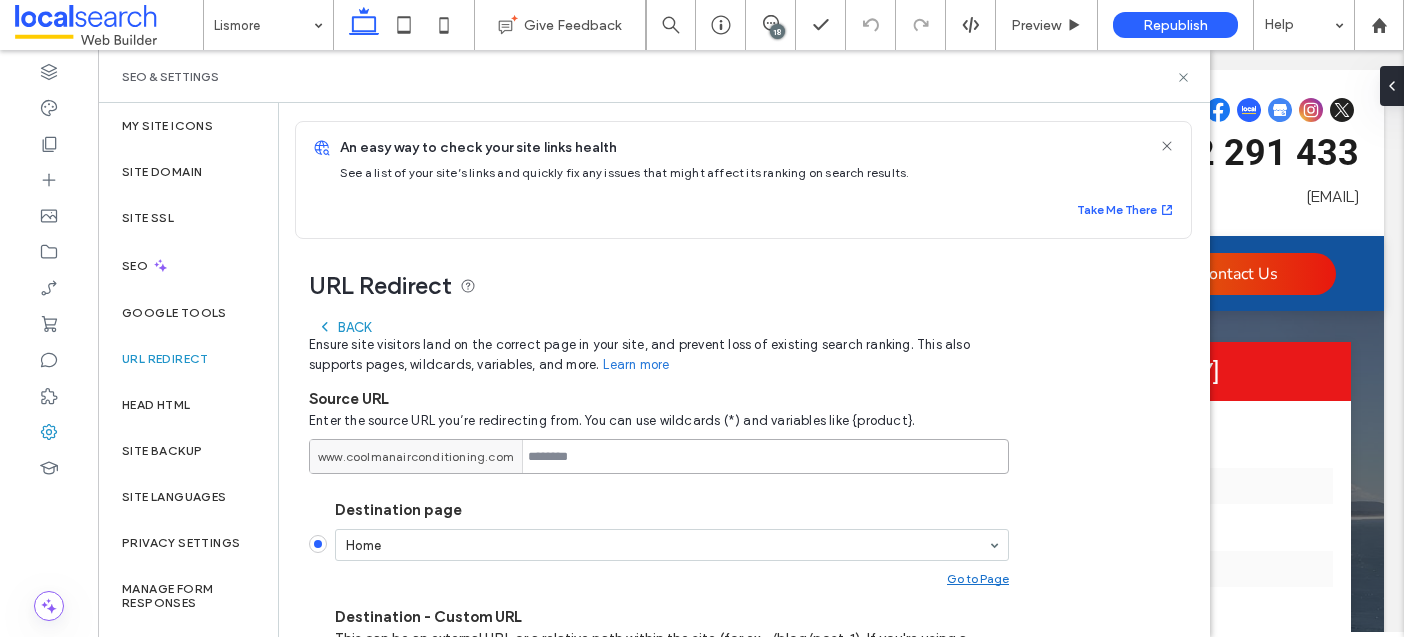 click at bounding box center [659, 456] 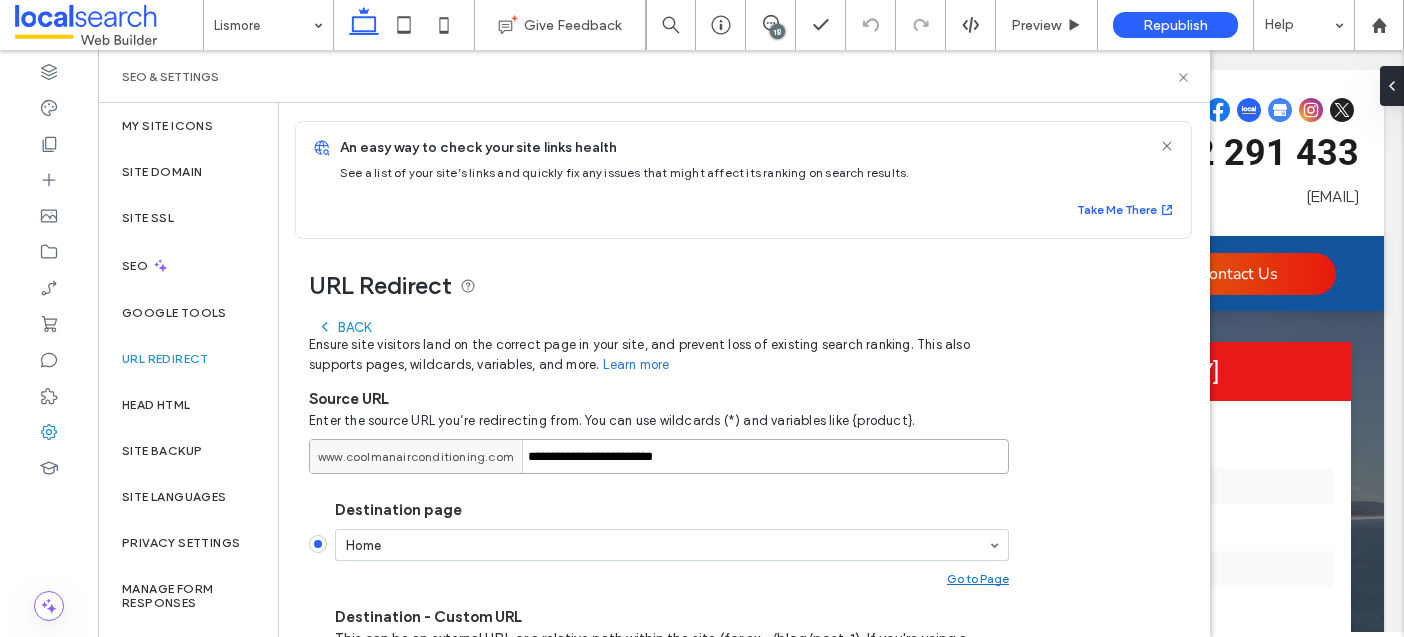 scroll, scrollTop: 202, scrollLeft: 0, axis: vertical 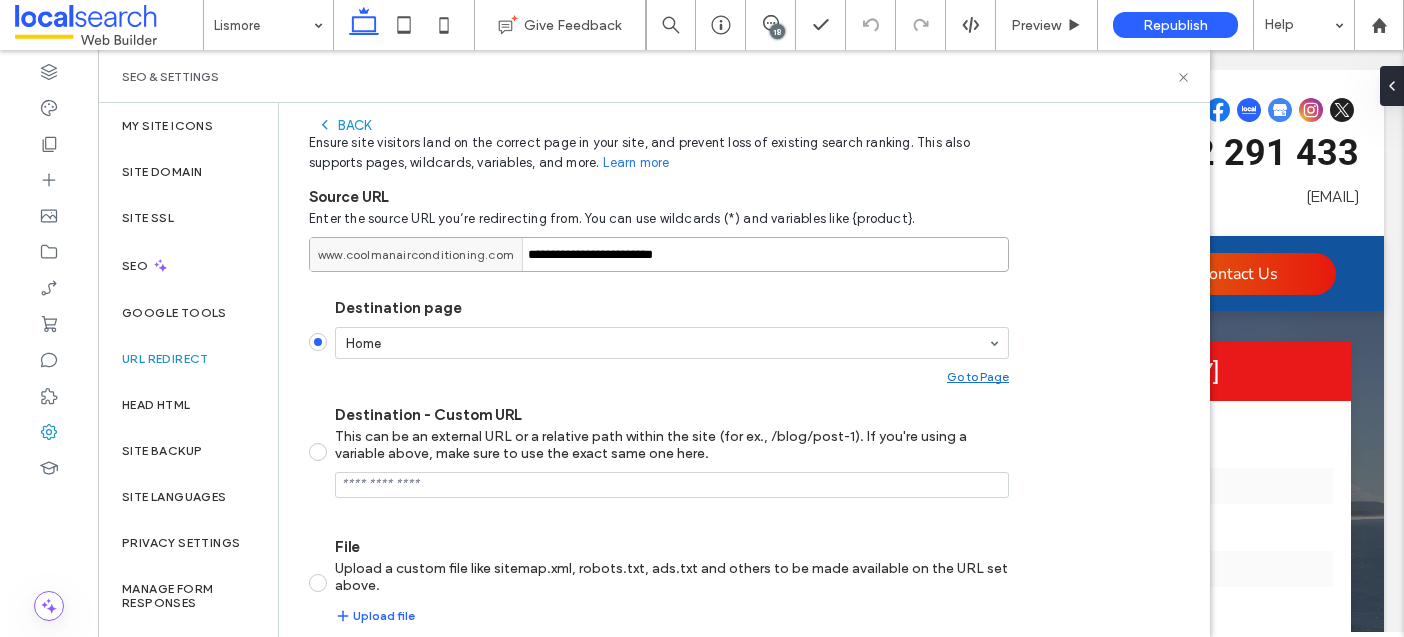 type on "**********" 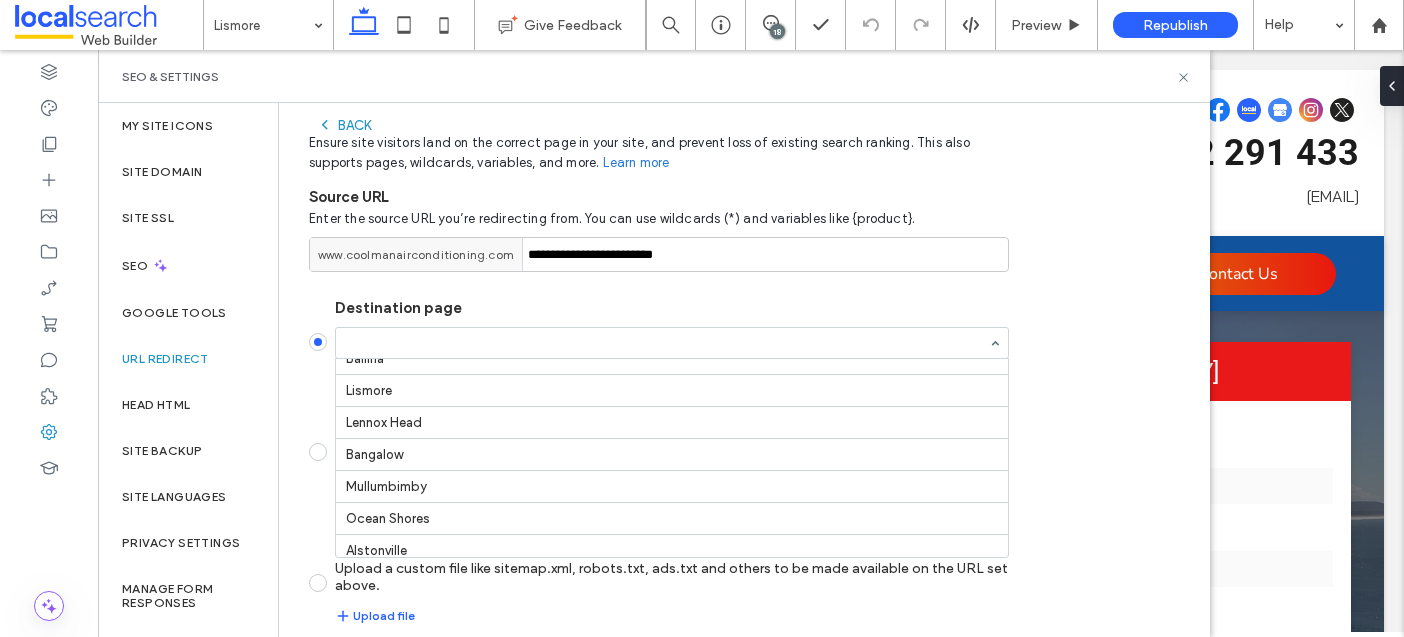 scroll, scrollTop: 657, scrollLeft: 0, axis: vertical 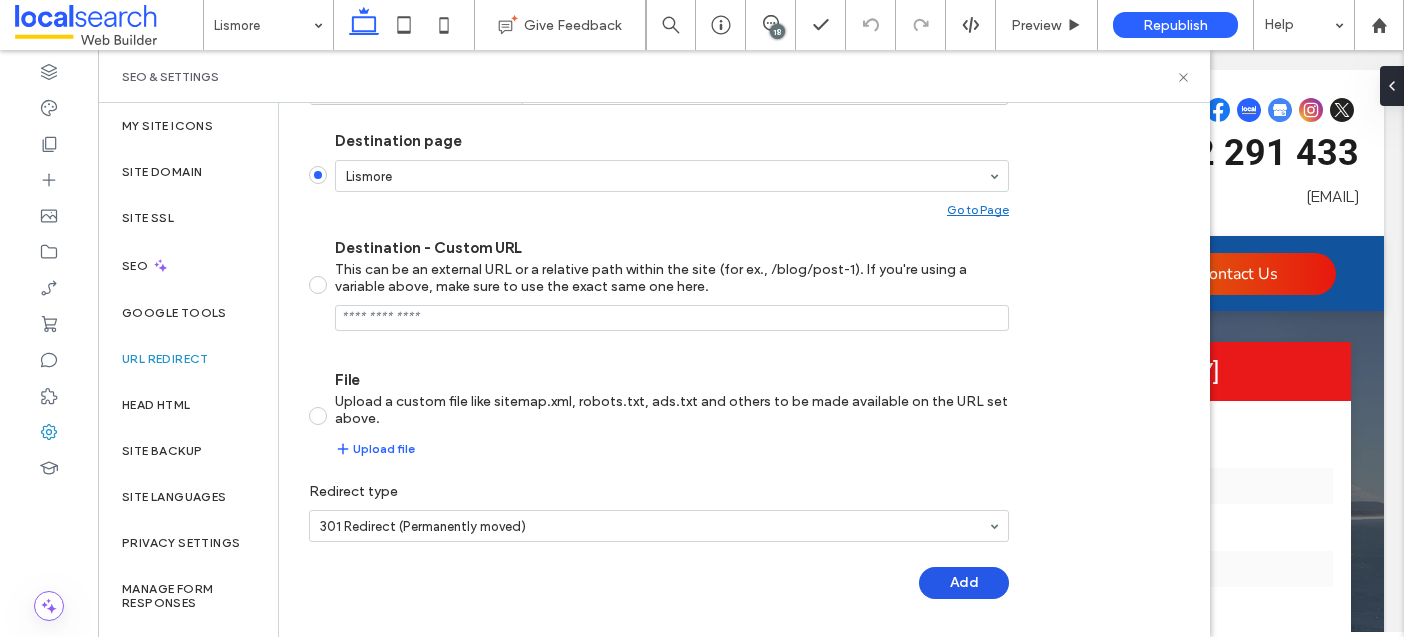 click on "Add" at bounding box center [964, 583] 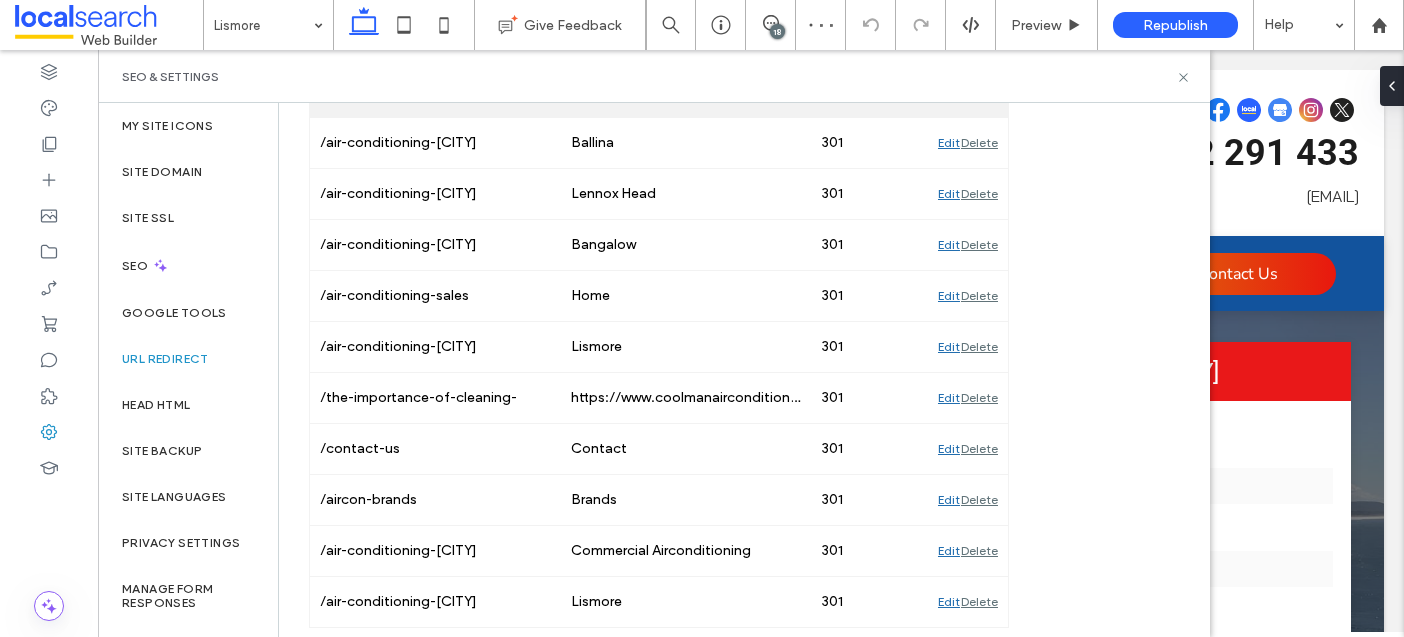 scroll, scrollTop: 521, scrollLeft: 0, axis: vertical 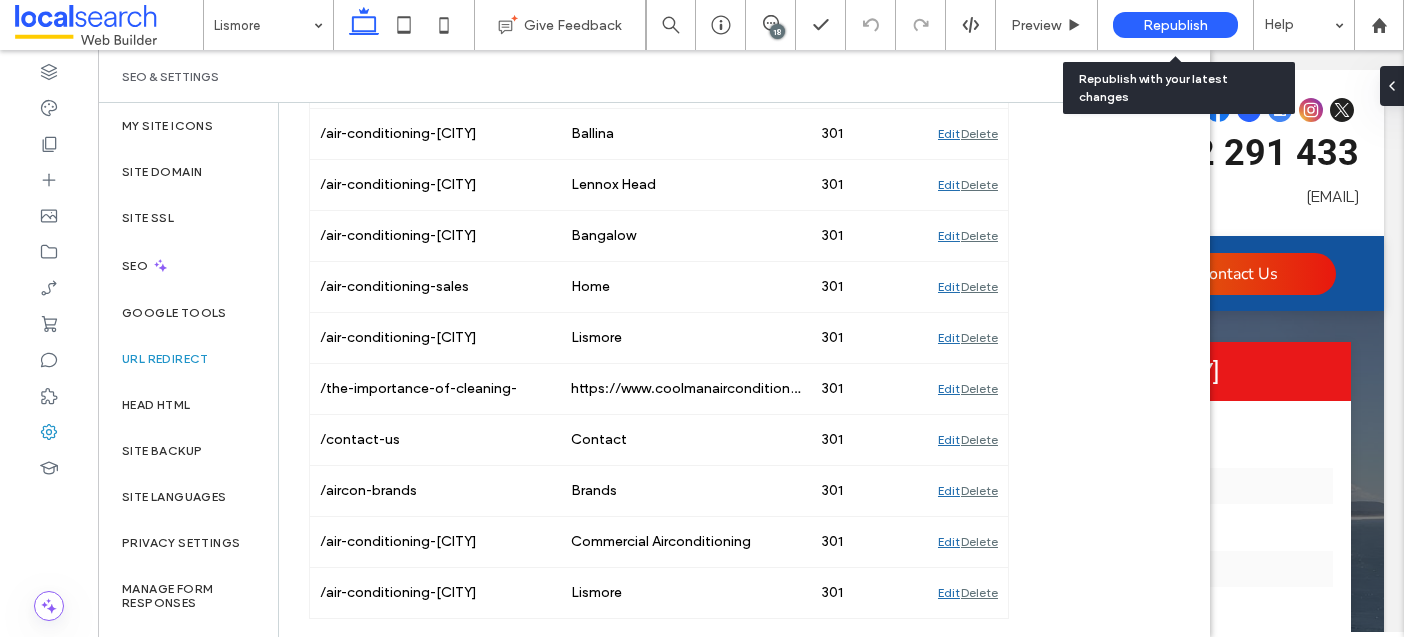 click on "Republish" at bounding box center [1175, 25] 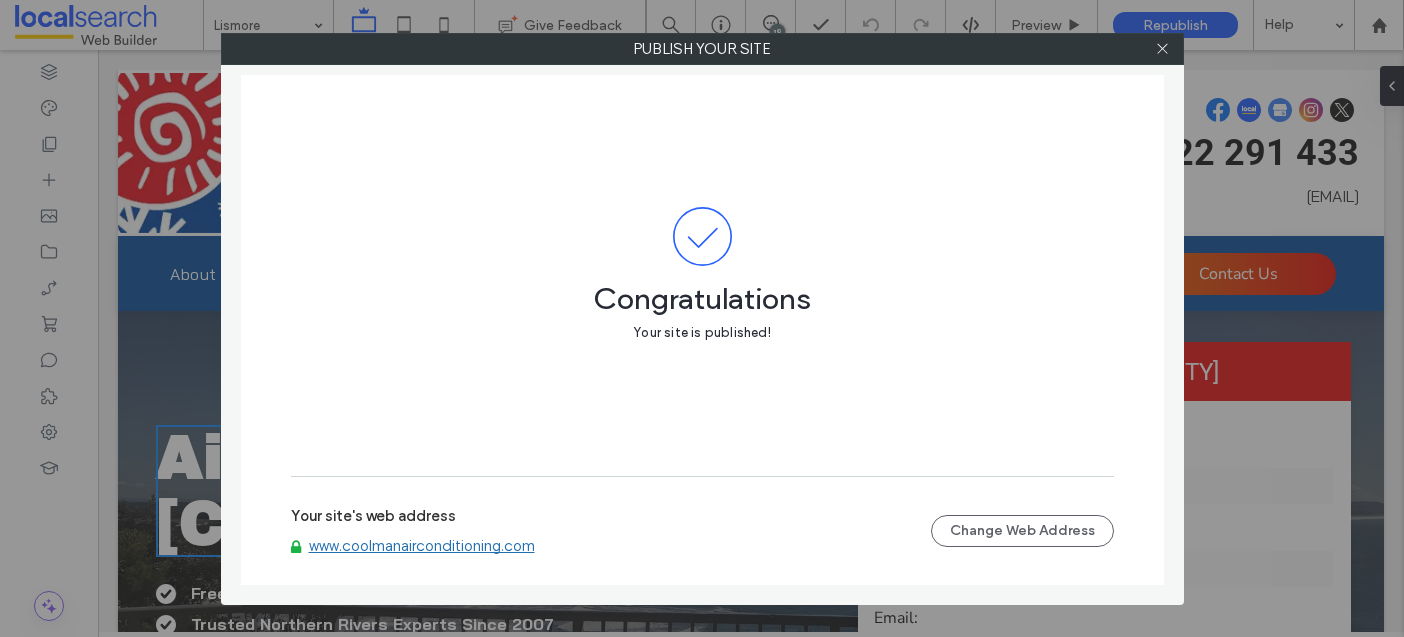 click on "www.coolmanairconditioning.com" at bounding box center (422, 546) 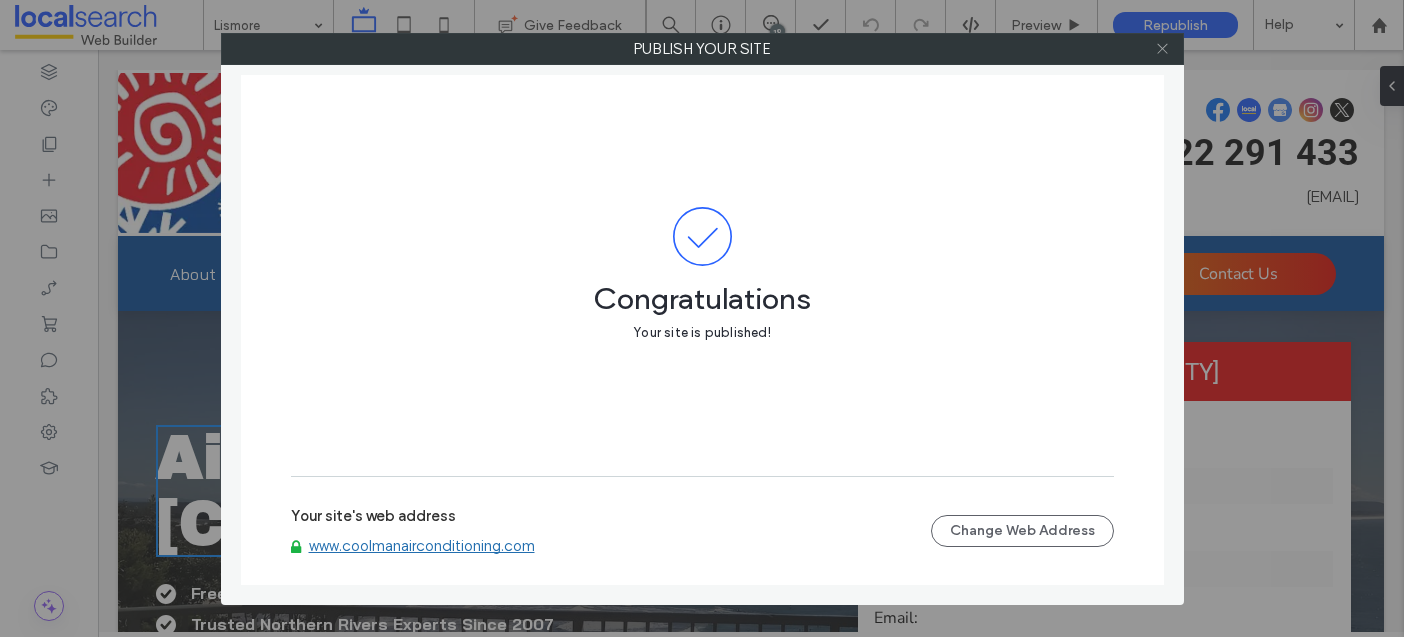 click 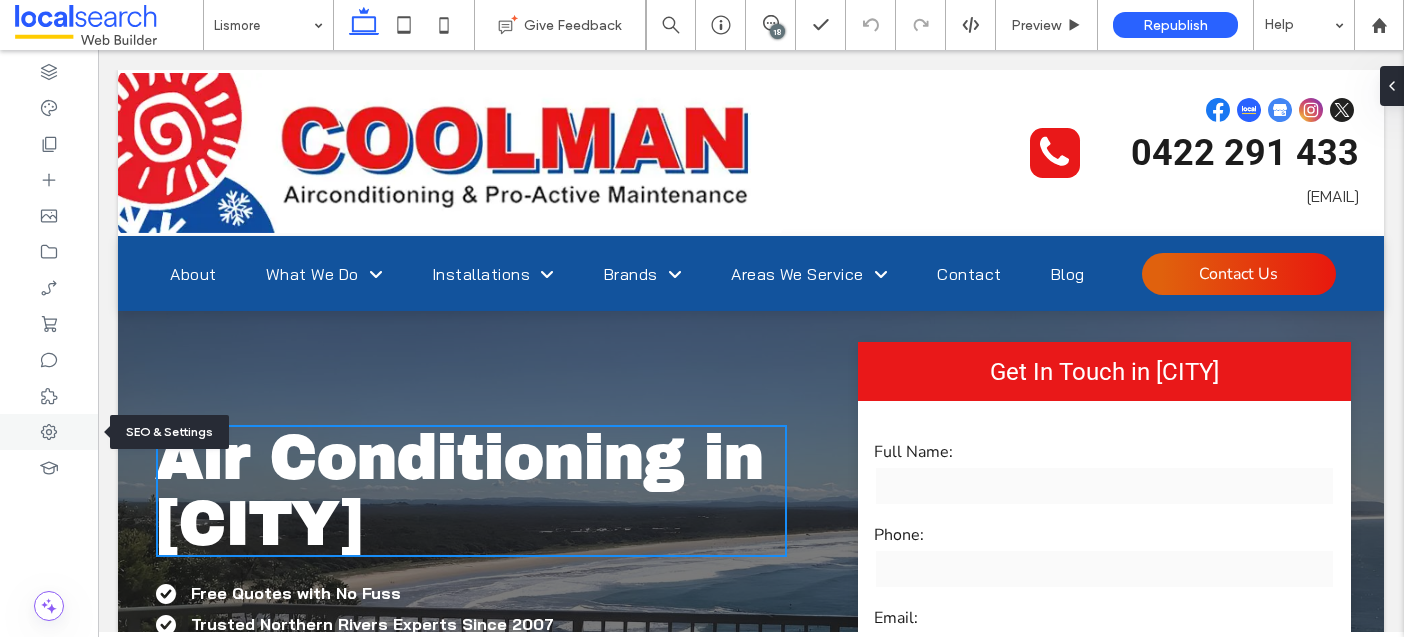 click 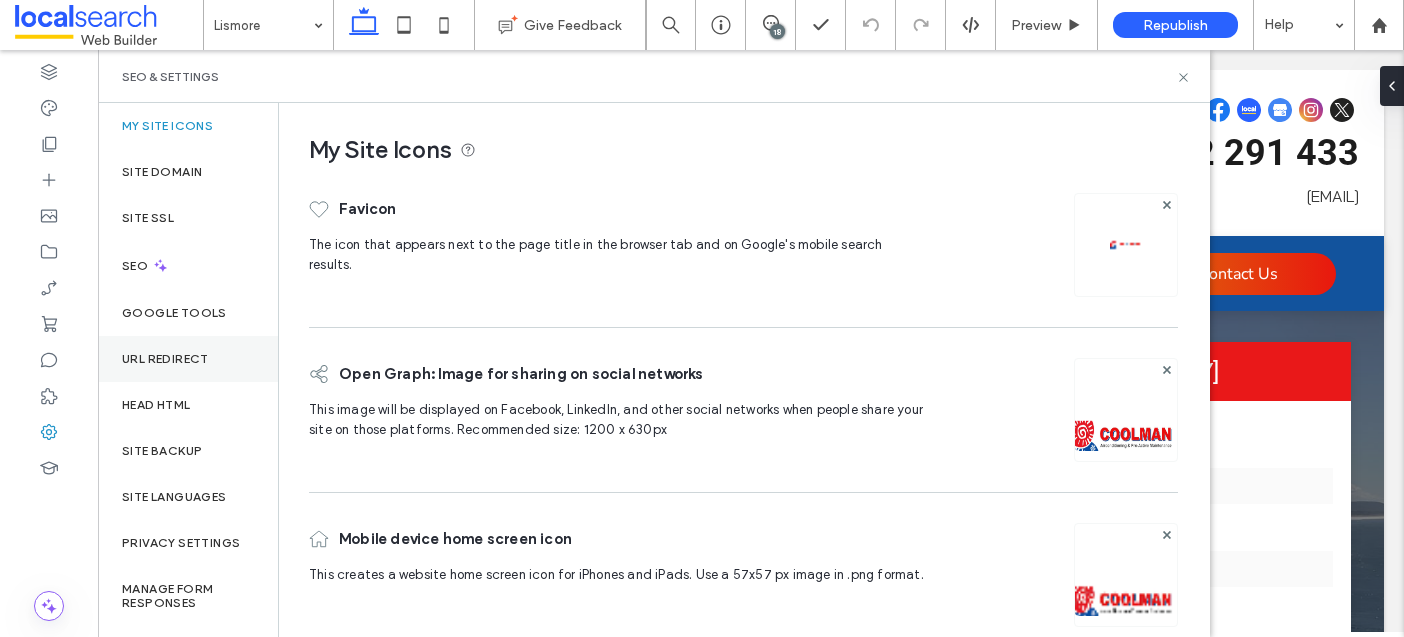 click on "URL Redirect" at bounding box center [165, 359] 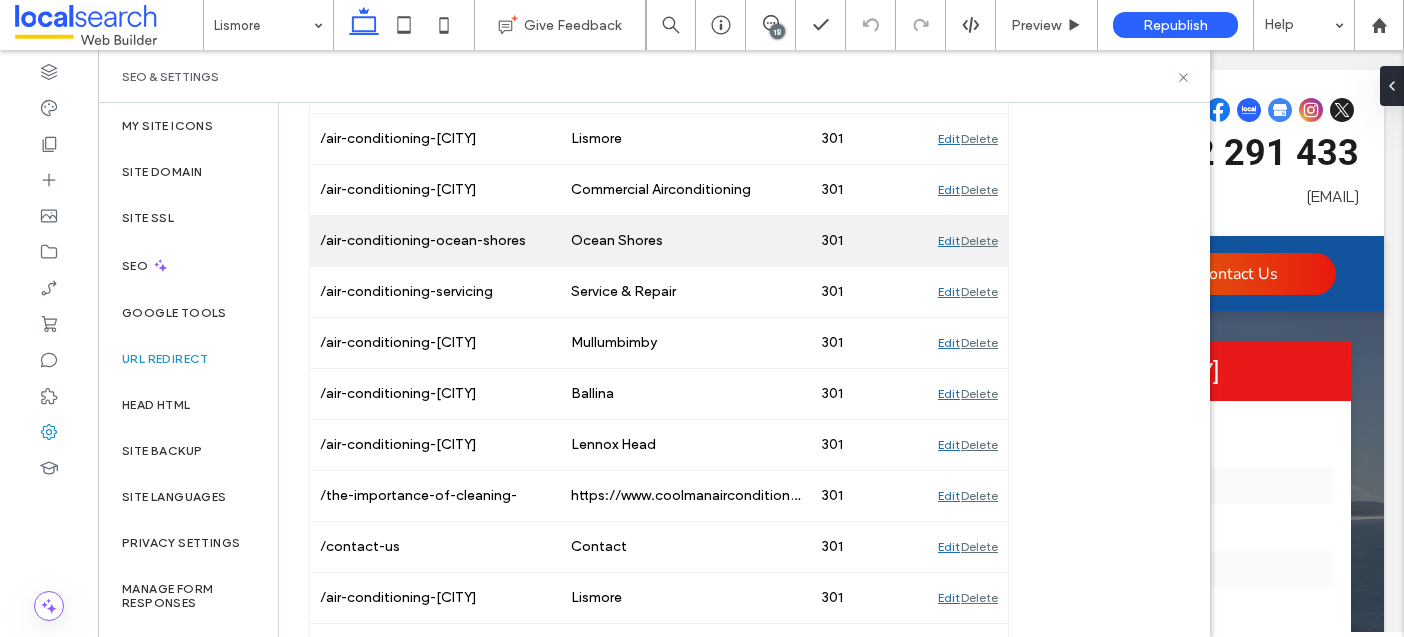 scroll, scrollTop: 470, scrollLeft: 0, axis: vertical 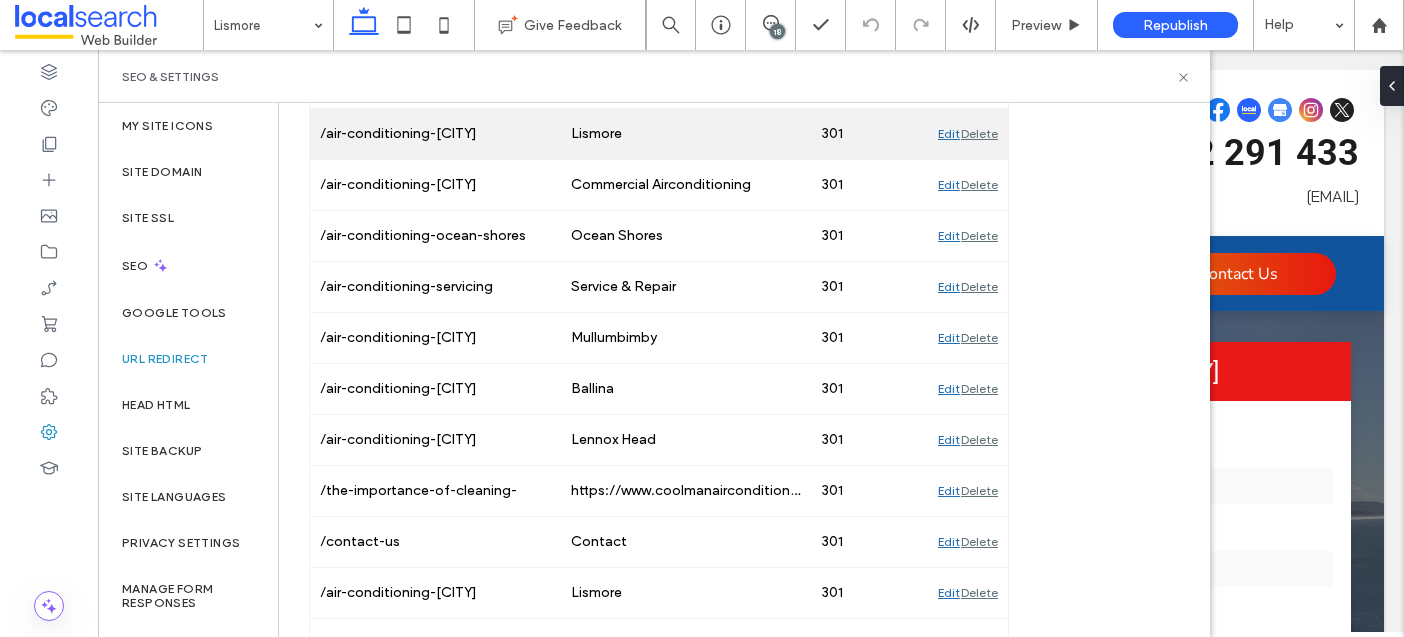 click on "Edit" at bounding box center [949, 134] 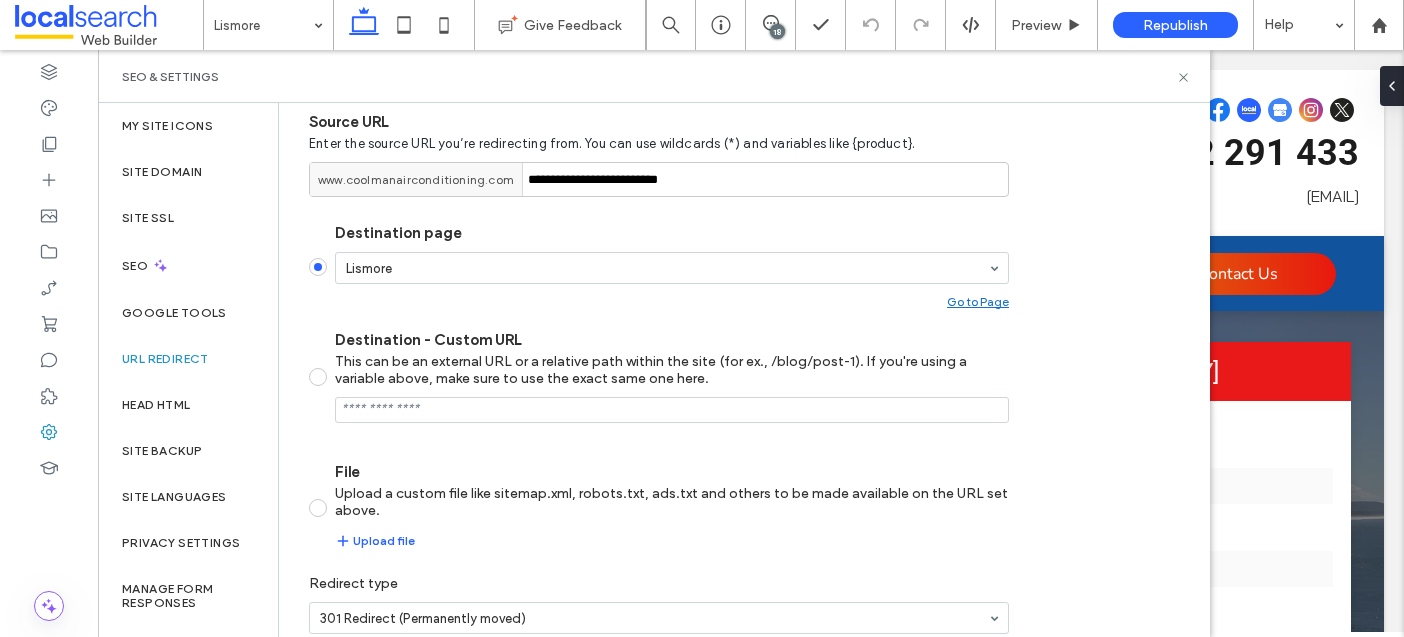 scroll, scrollTop: 0, scrollLeft: 0, axis: both 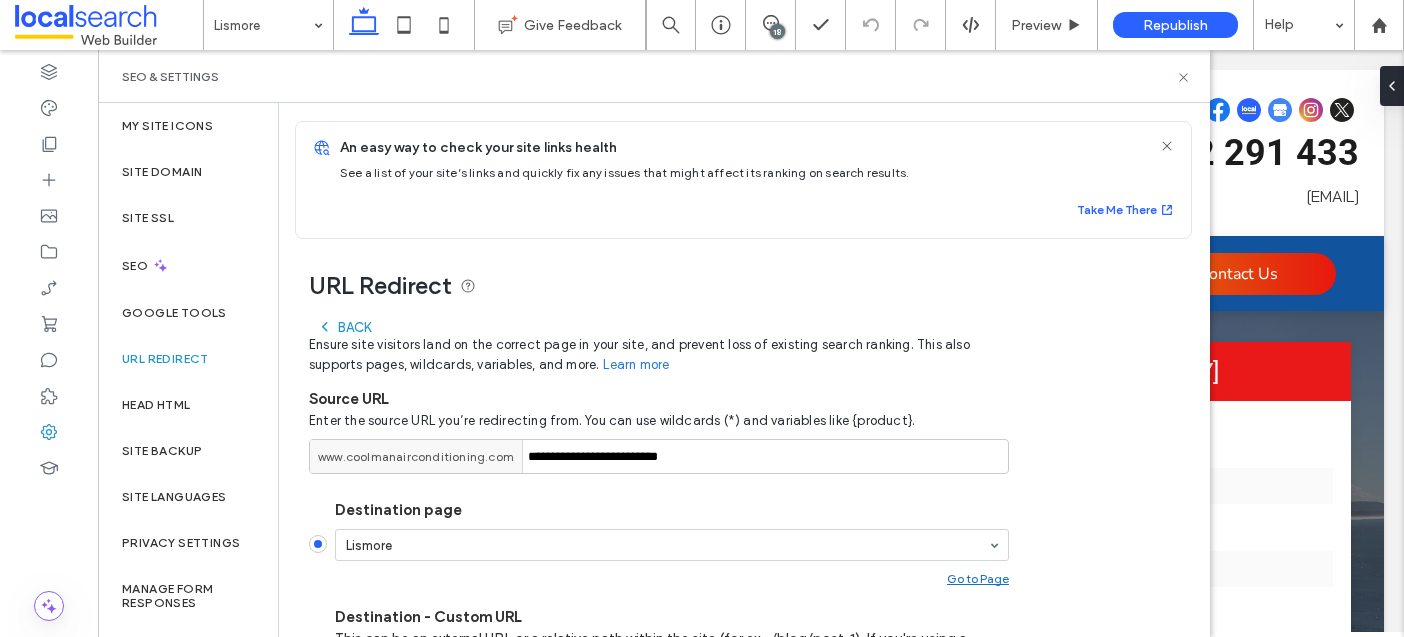click on "URL Redirect" at bounding box center (188, 359) 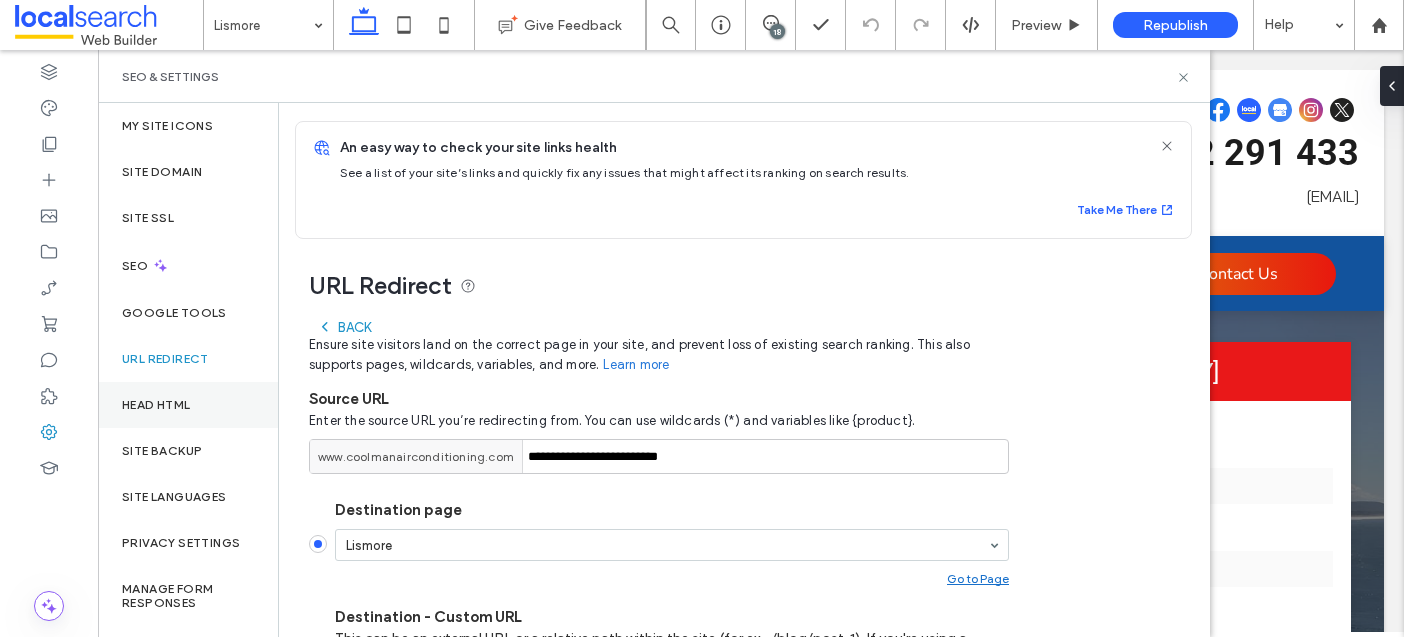 click on "Head HTML" at bounding box center [156, 405] 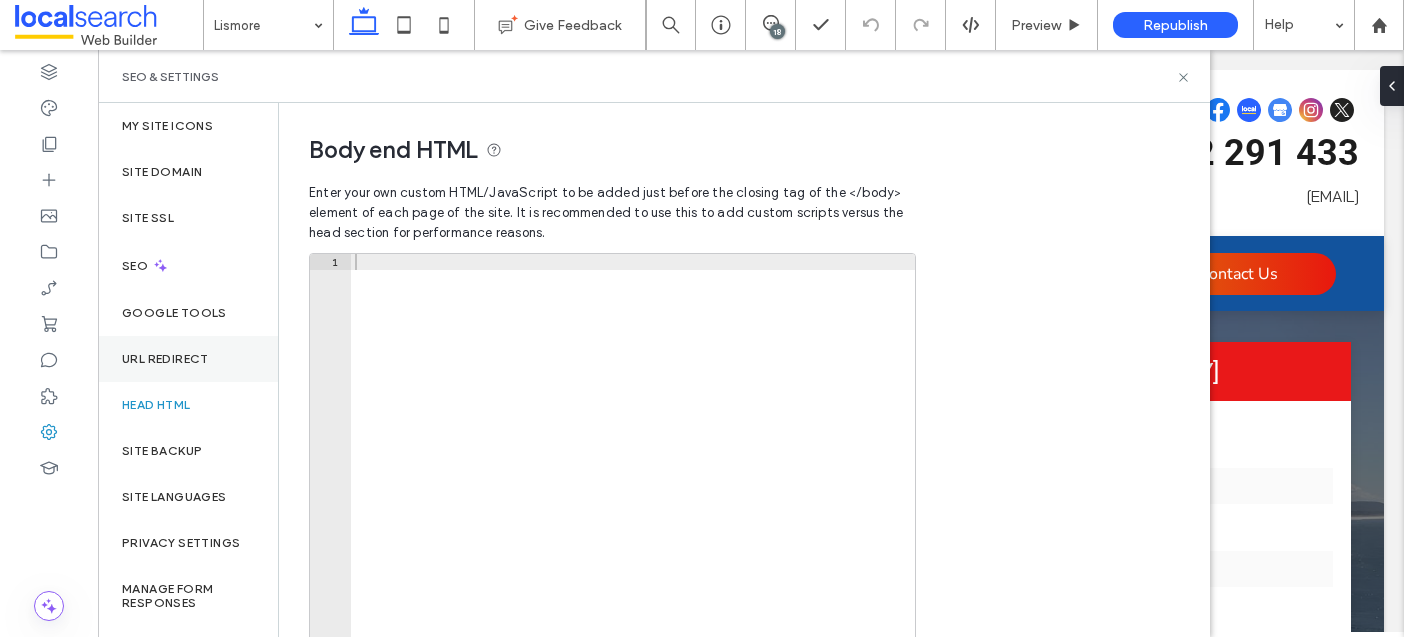 click on "URL Redirect" at bounding box center (188, 359) 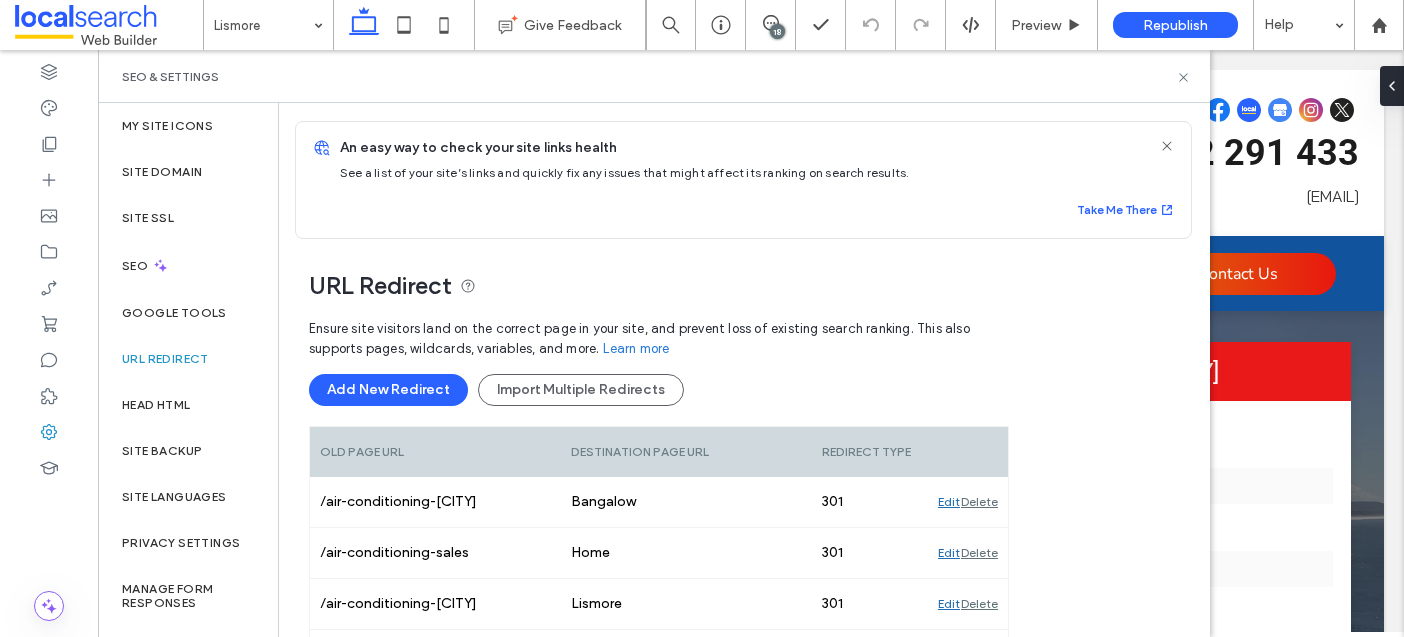 scroll, scrollTop: 521, scrollLeft: 0, axis: vertical 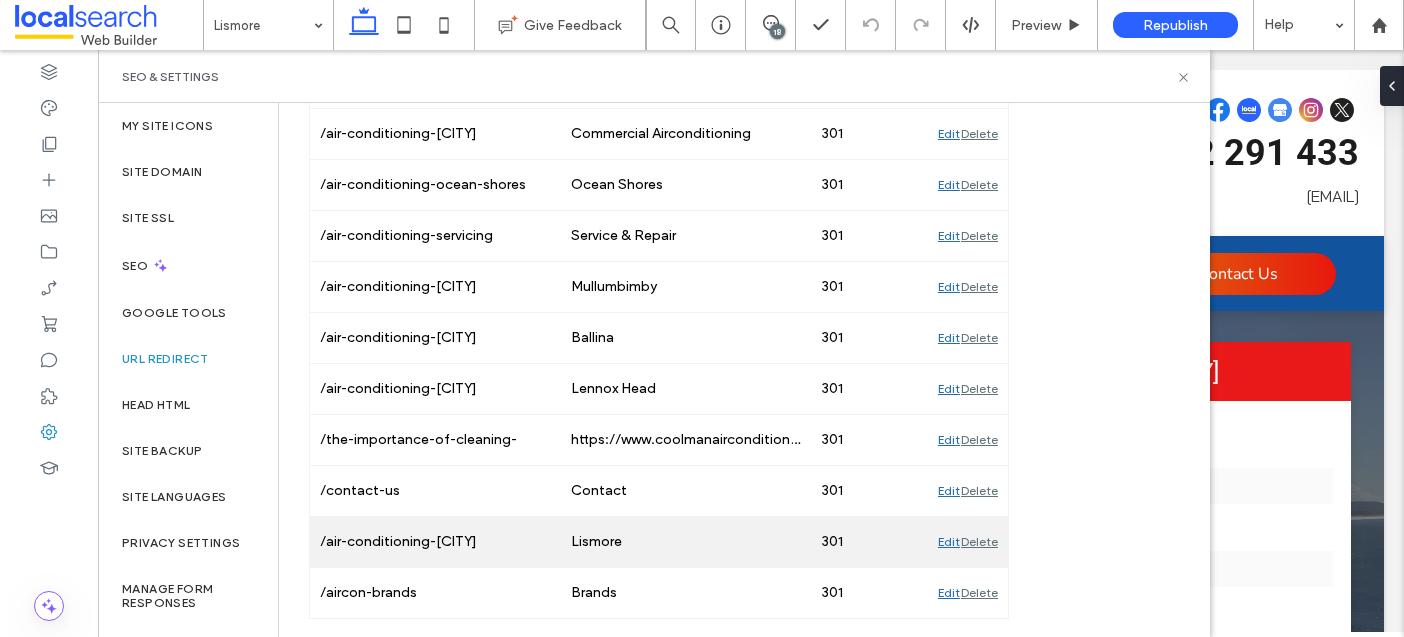 click on "Edit" at bounding box center [949, 542] 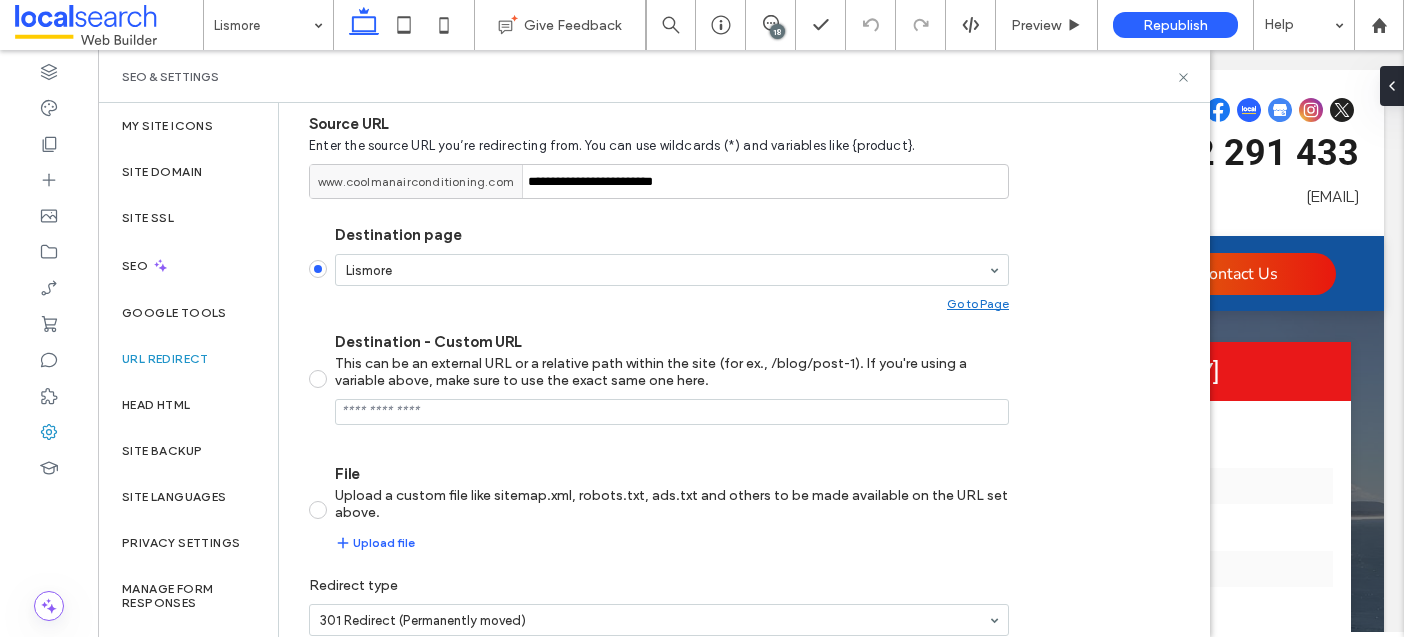 scroll, scrollTop: 277, scrollLeft: 0, axis: vertical 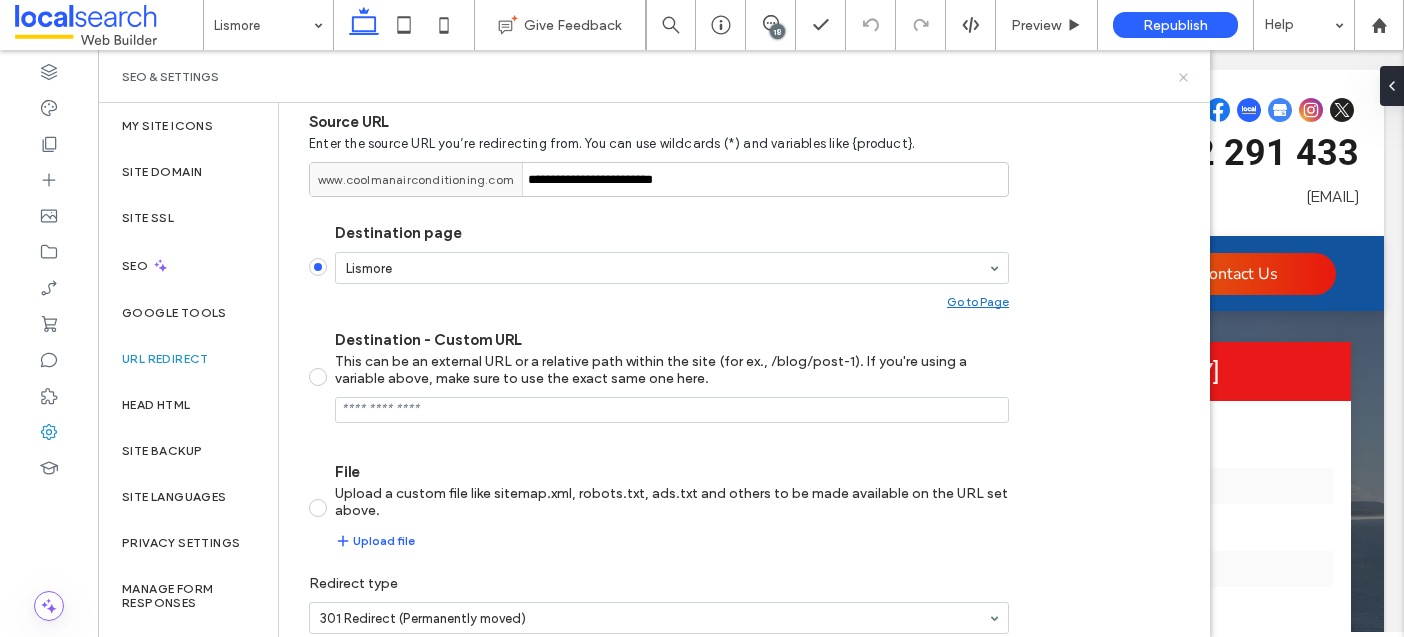 click 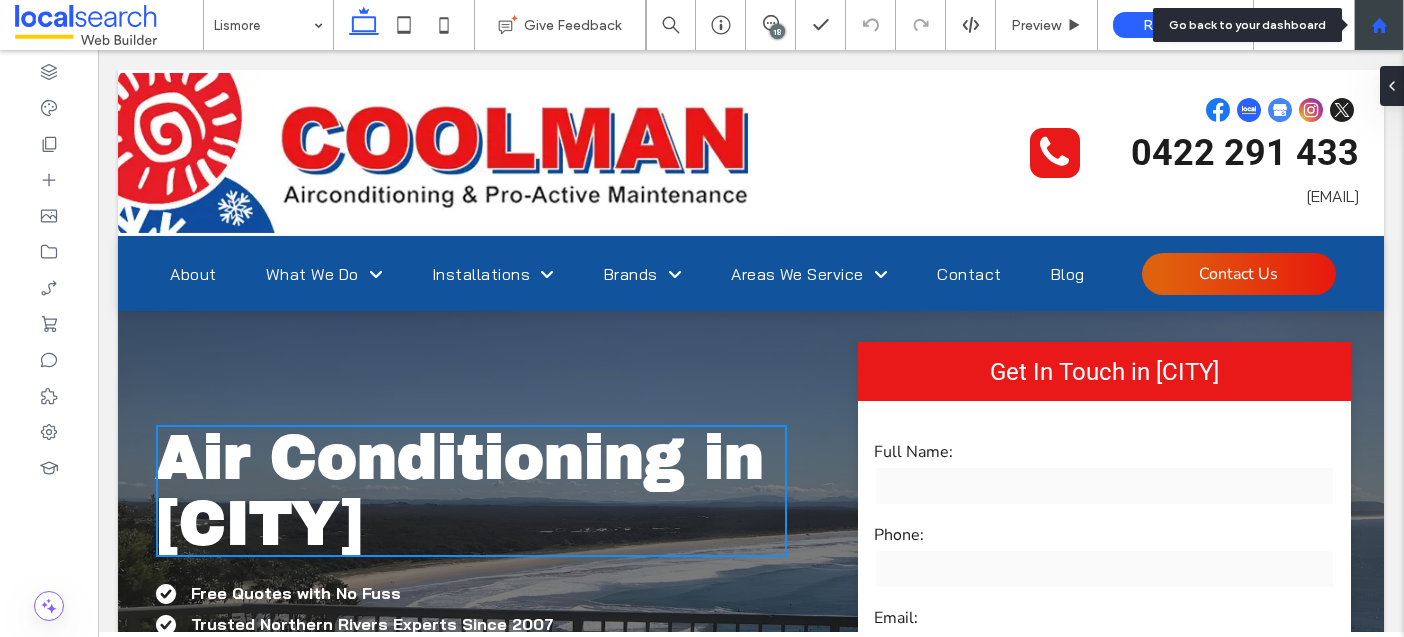 click at bounding box center (1379, 25) 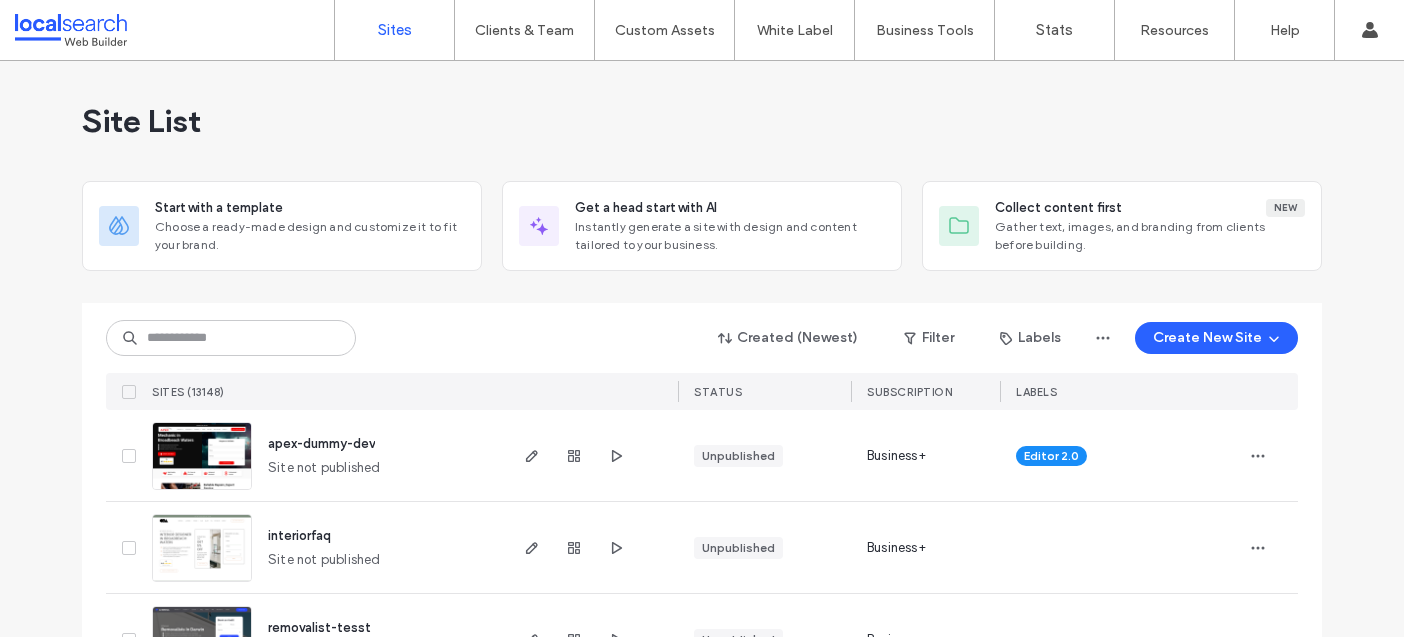 scroll, scrollTop: 0, scrollLeft: 0, axis: both 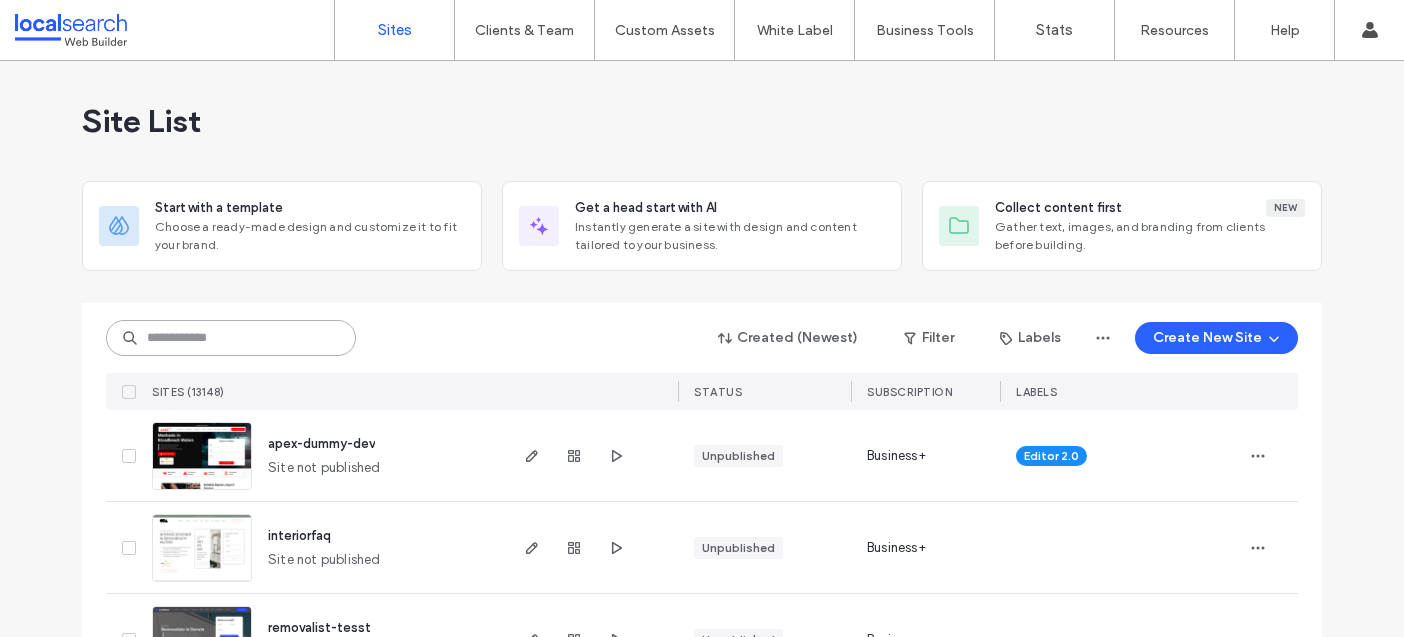 click at bounding box center [231, 338] 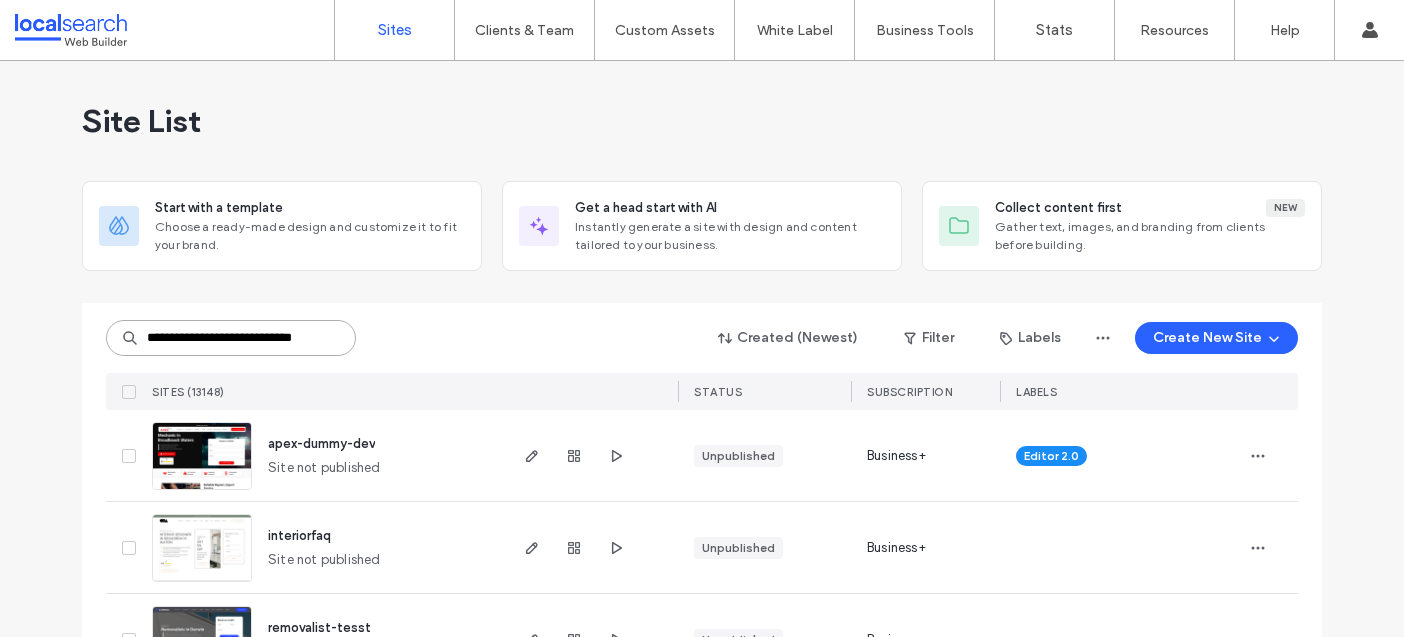 scroll, scrollTop: 0, scrollLeft: 16, axis: horizontal 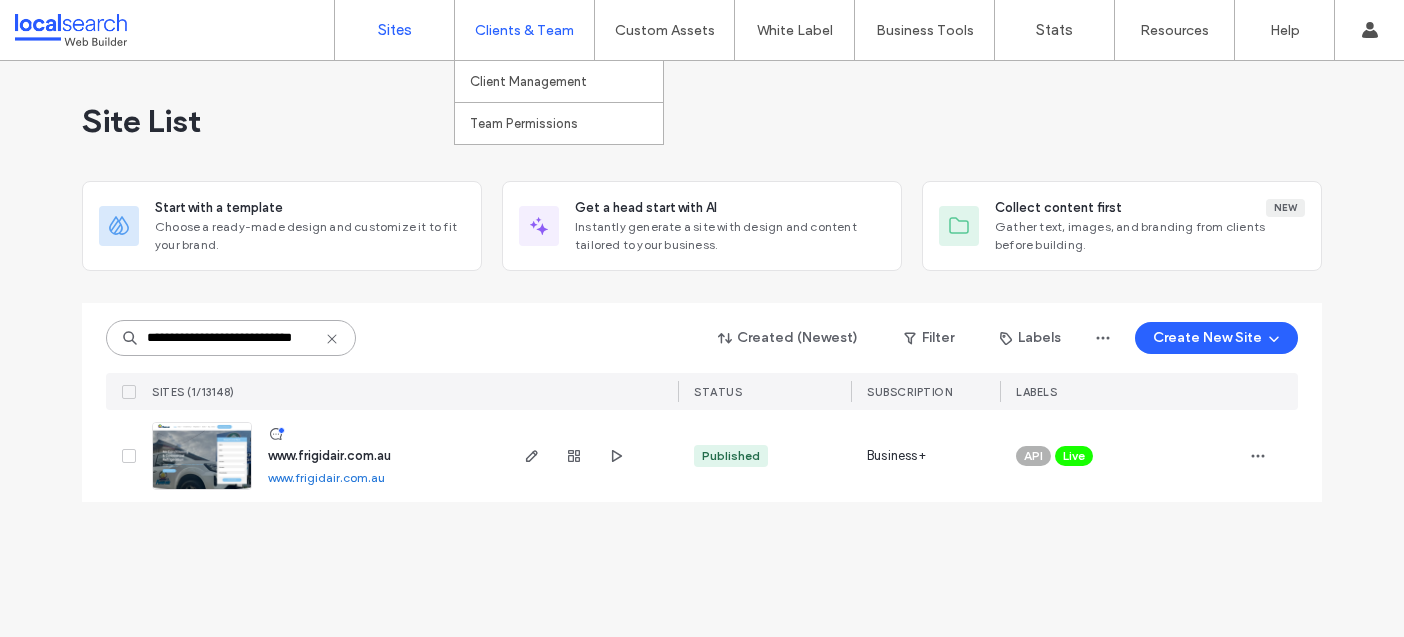 type on "**********" 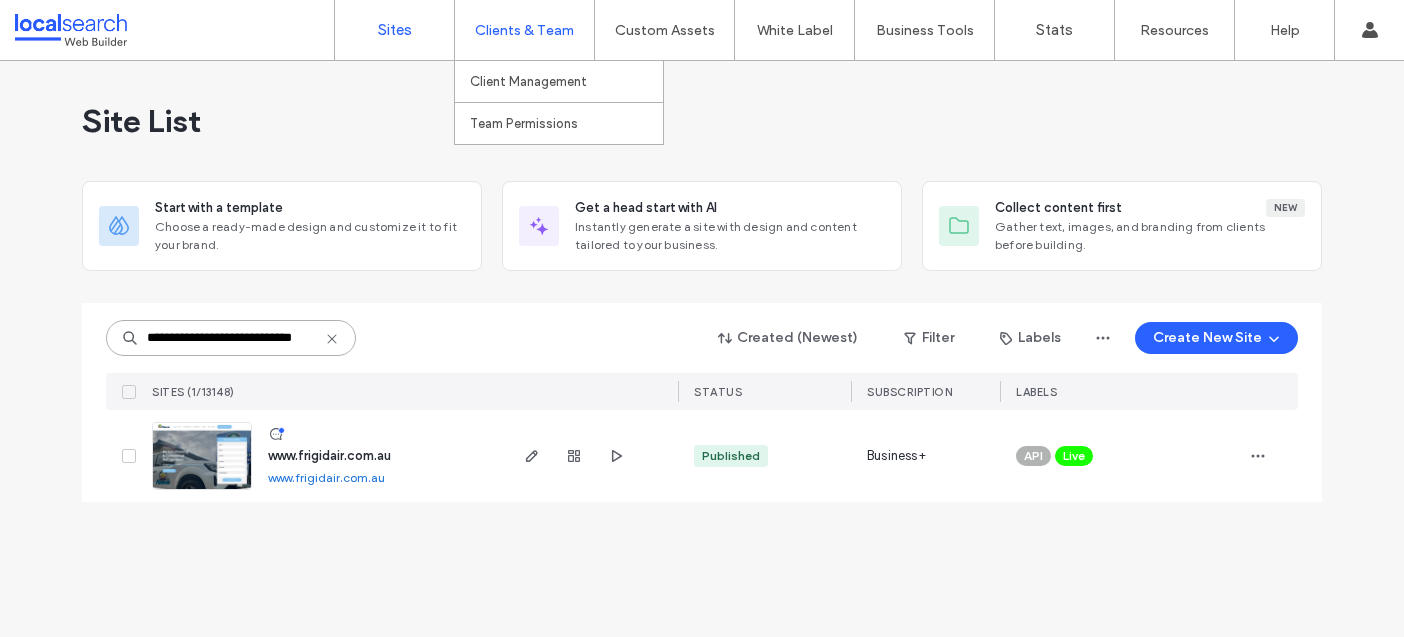 scroll, scrollTop: 0, scrollLeft: 0, axis: both 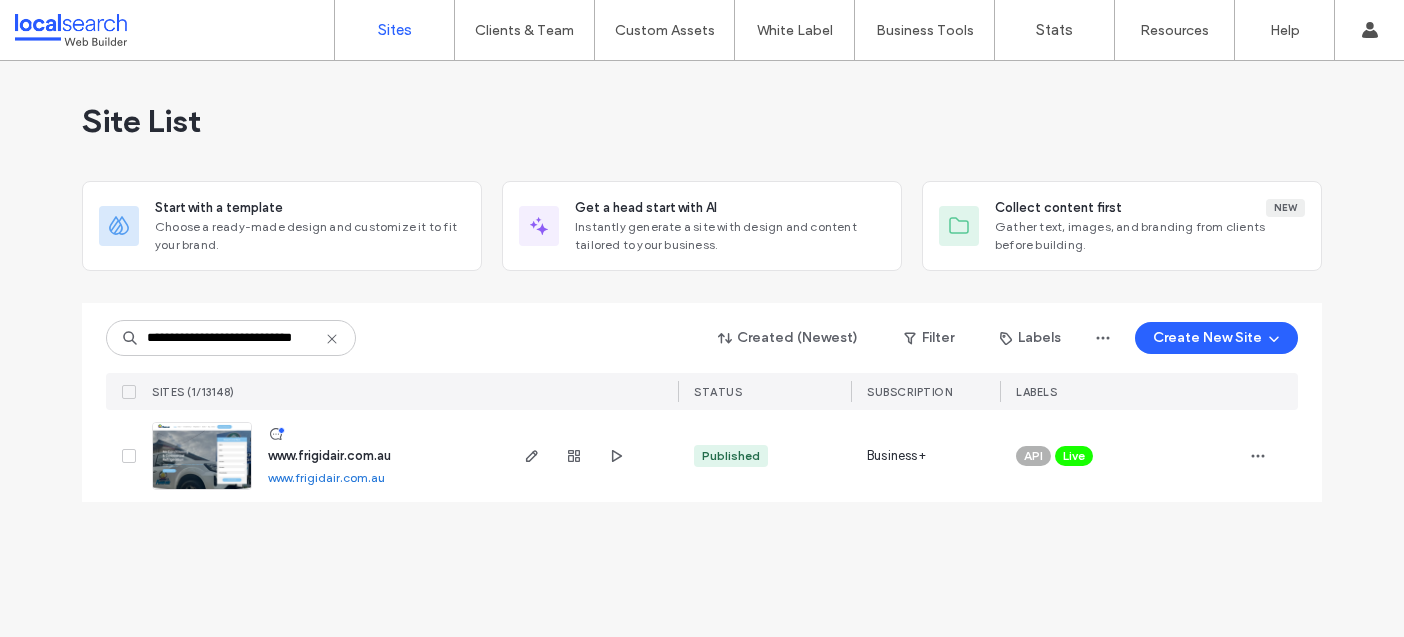 click on "www.frigidair.com.au" at bounding box center (326, 477) 